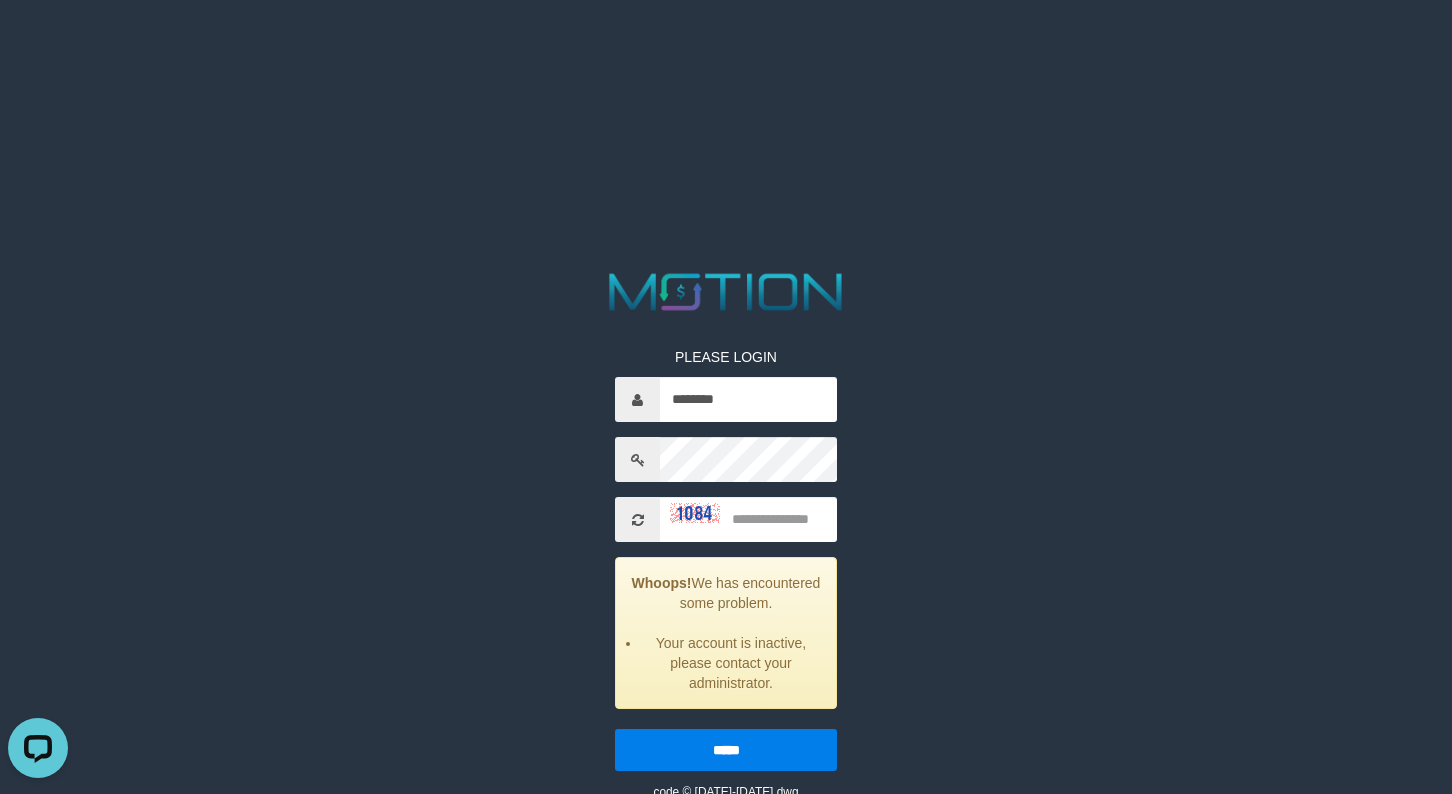 scroll, scrollTop: 0, scrollLeft: 0, axis: both 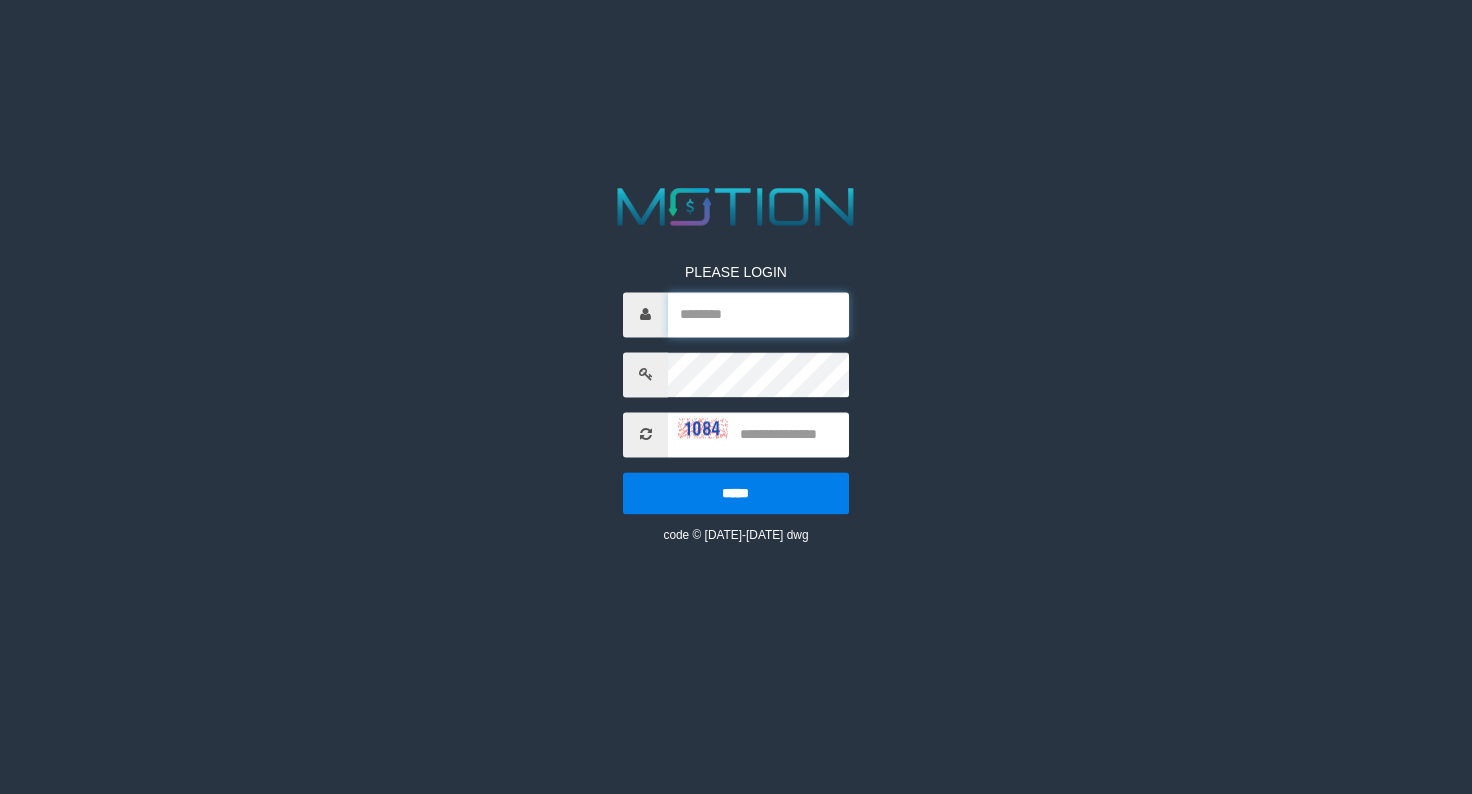type on "********" 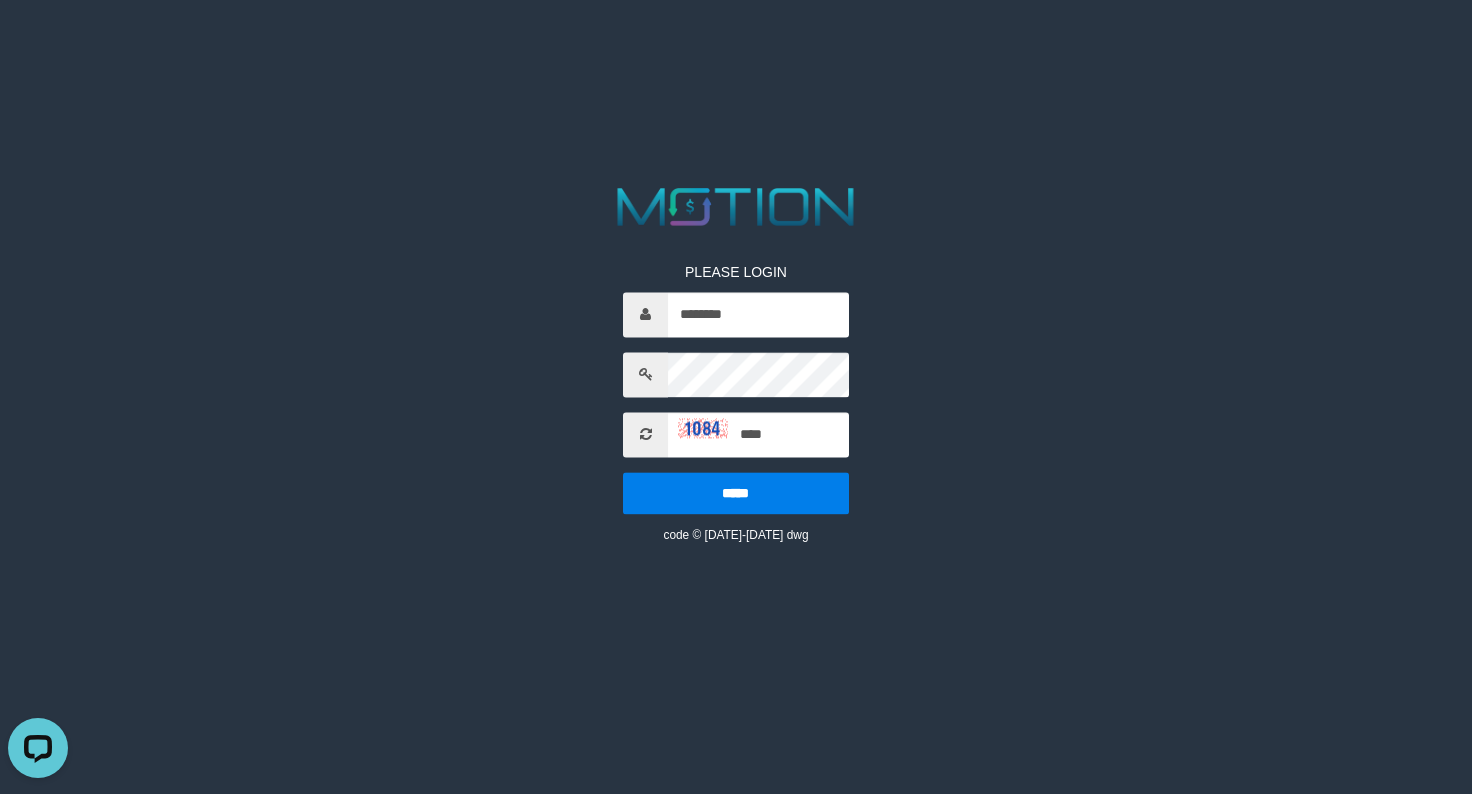scroll, scrollTop: 0, scrollLeft: 0, axis: both 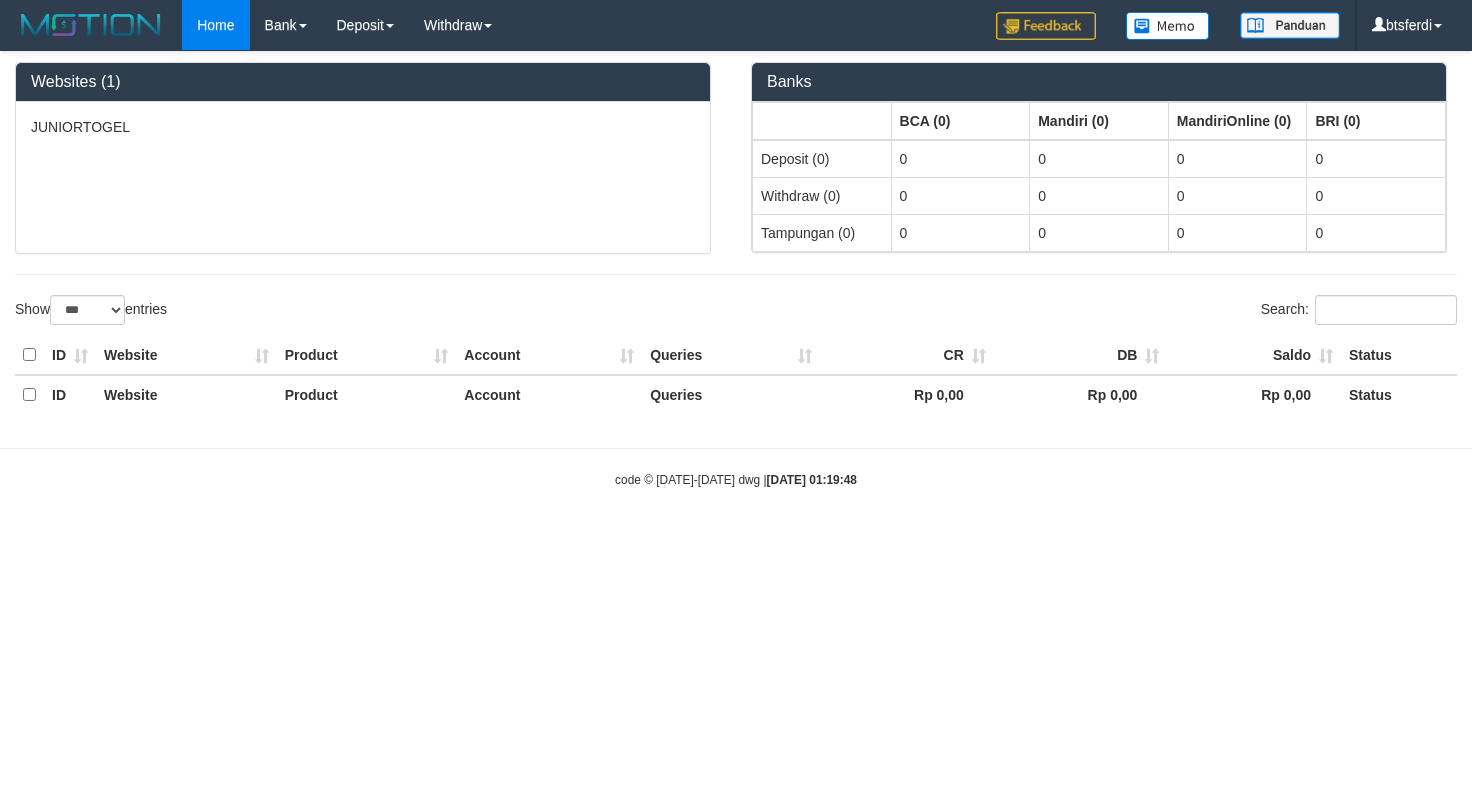 select on "***" 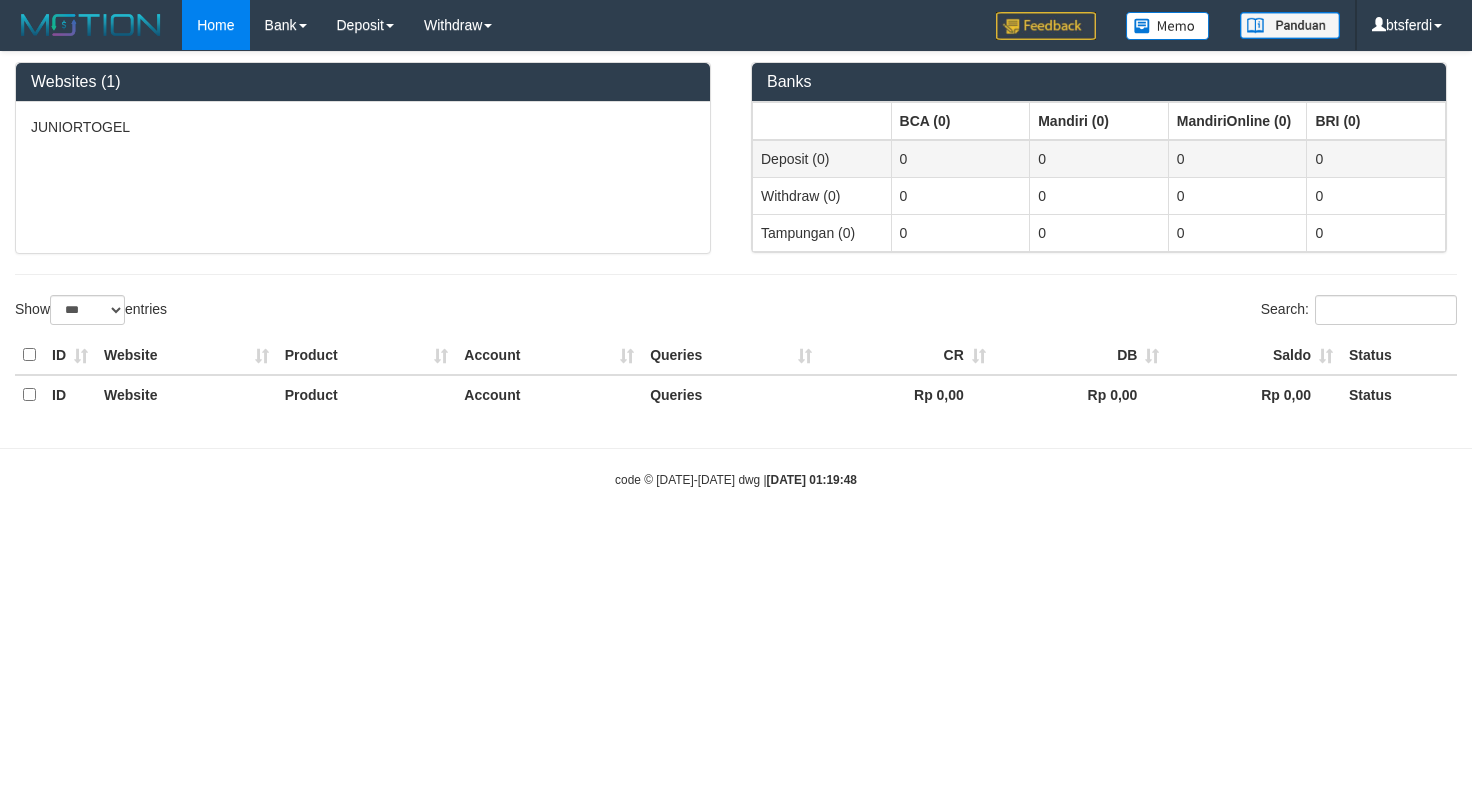 scroll, scrollTop: 0, scrollLeft: 0, axis: both 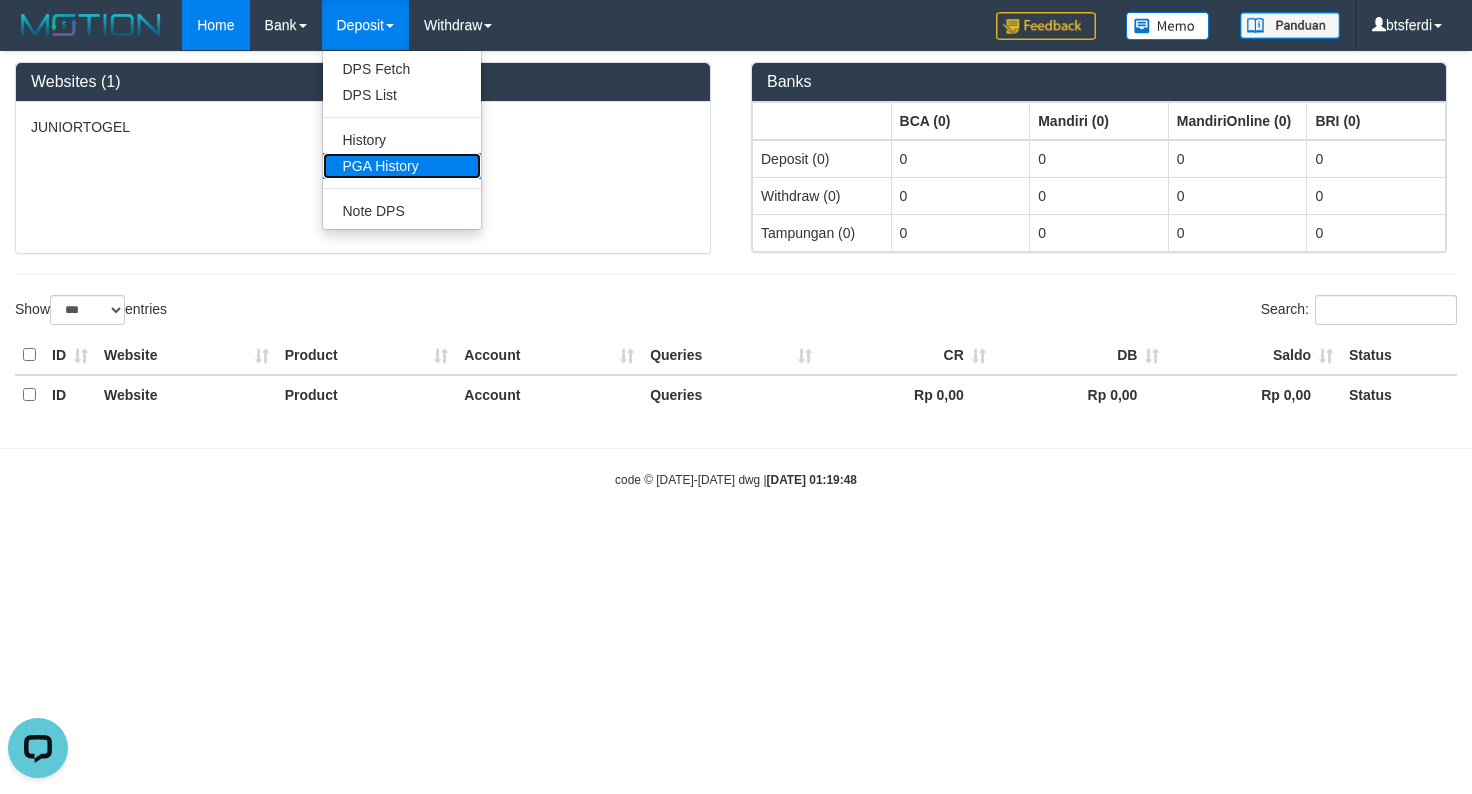 click on "PGA History" at bounding box center (402, 166) 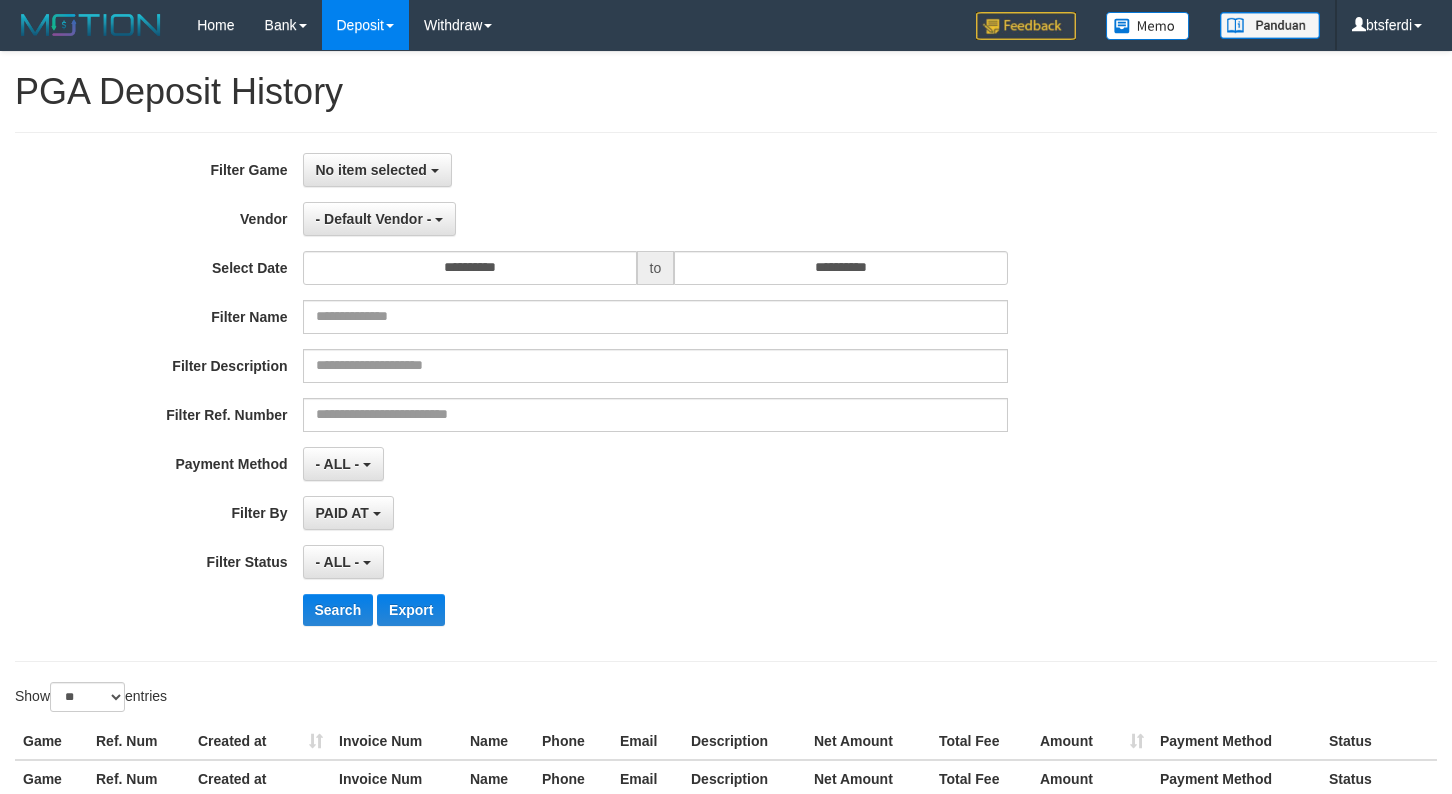 select 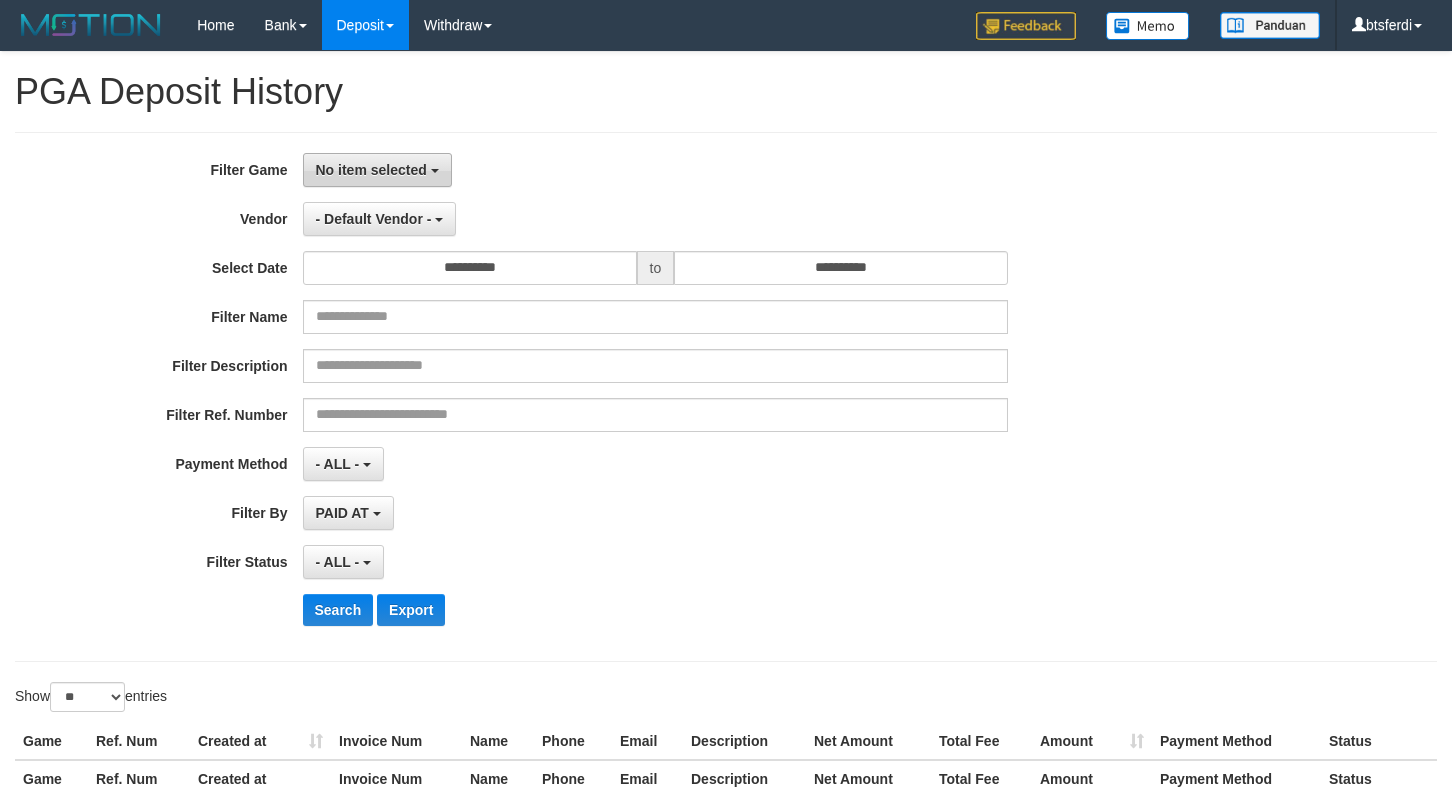 click on "No item selected" at bounding box center [371, 170] 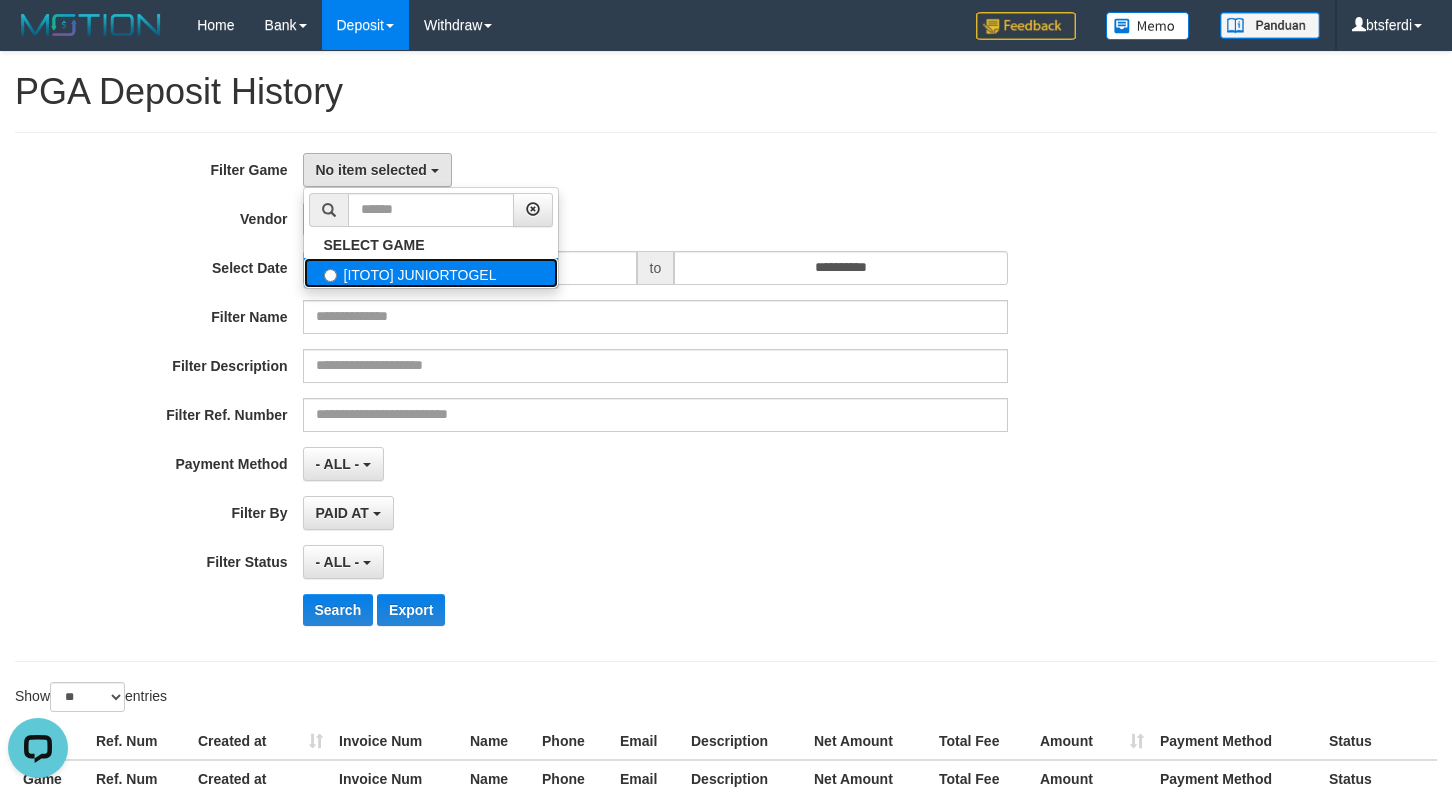 scroll, scrollTop: 0, scrollLeft: 0, axis: both 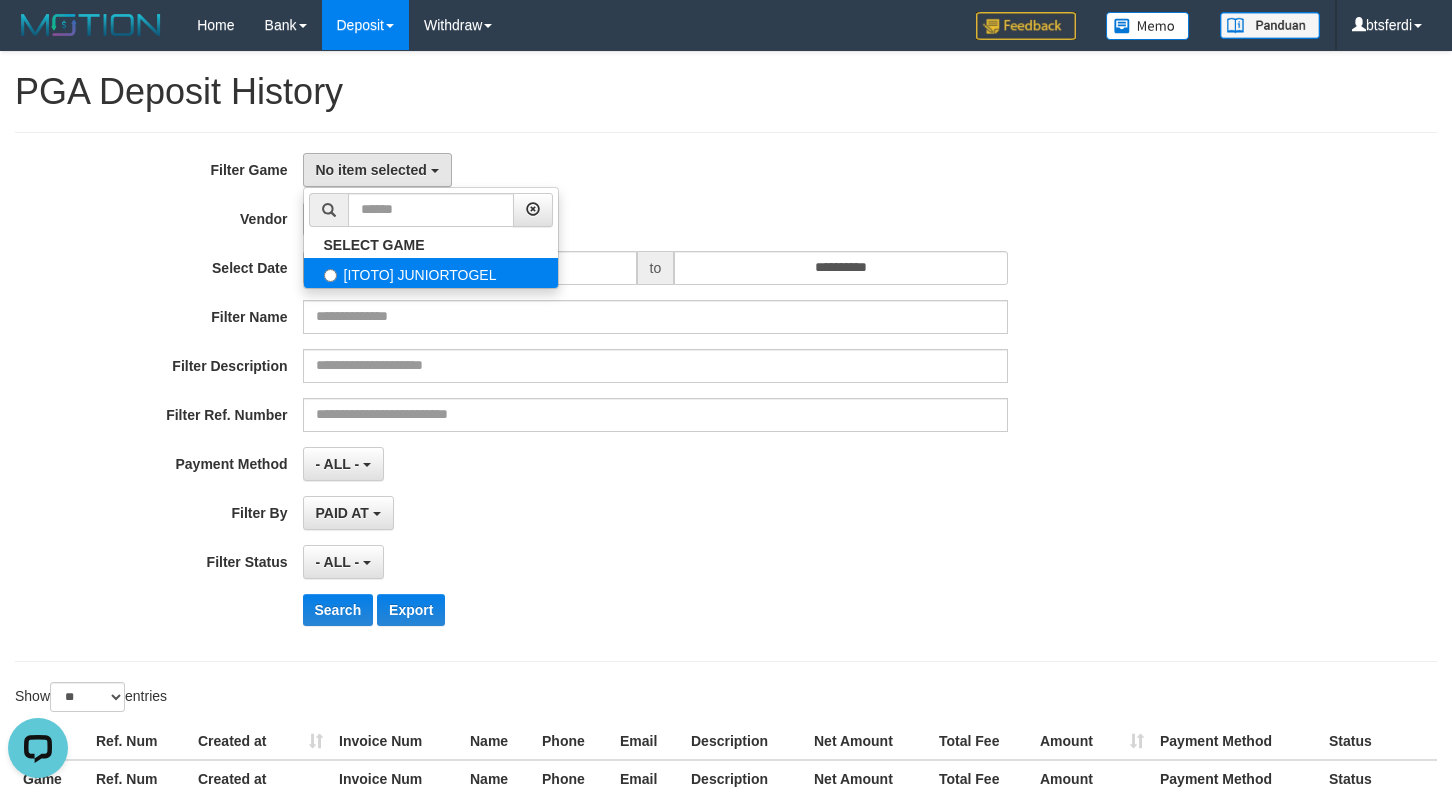 select on "****" 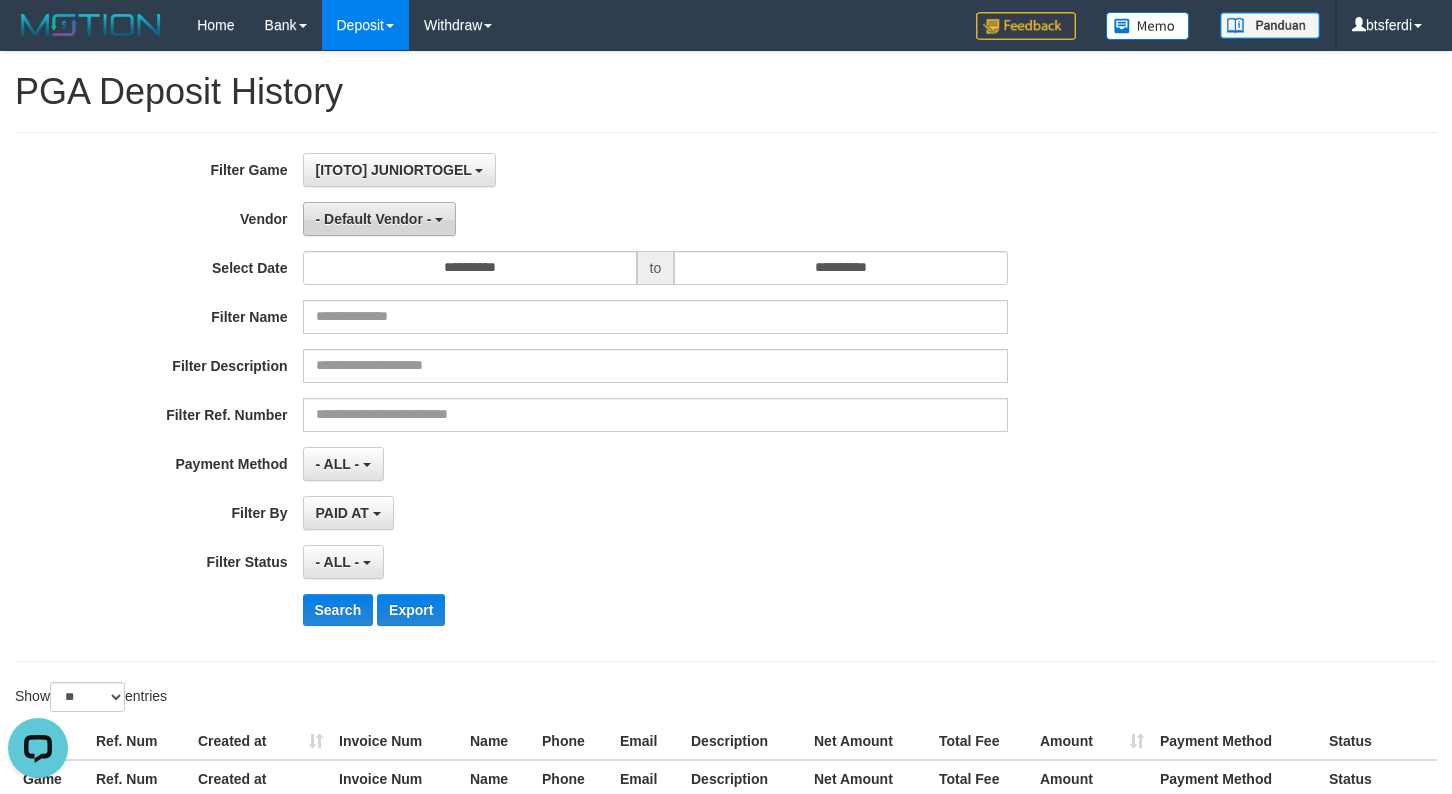 scroll, scrollTop: 17, scrollLeft: 0, axis: vertical 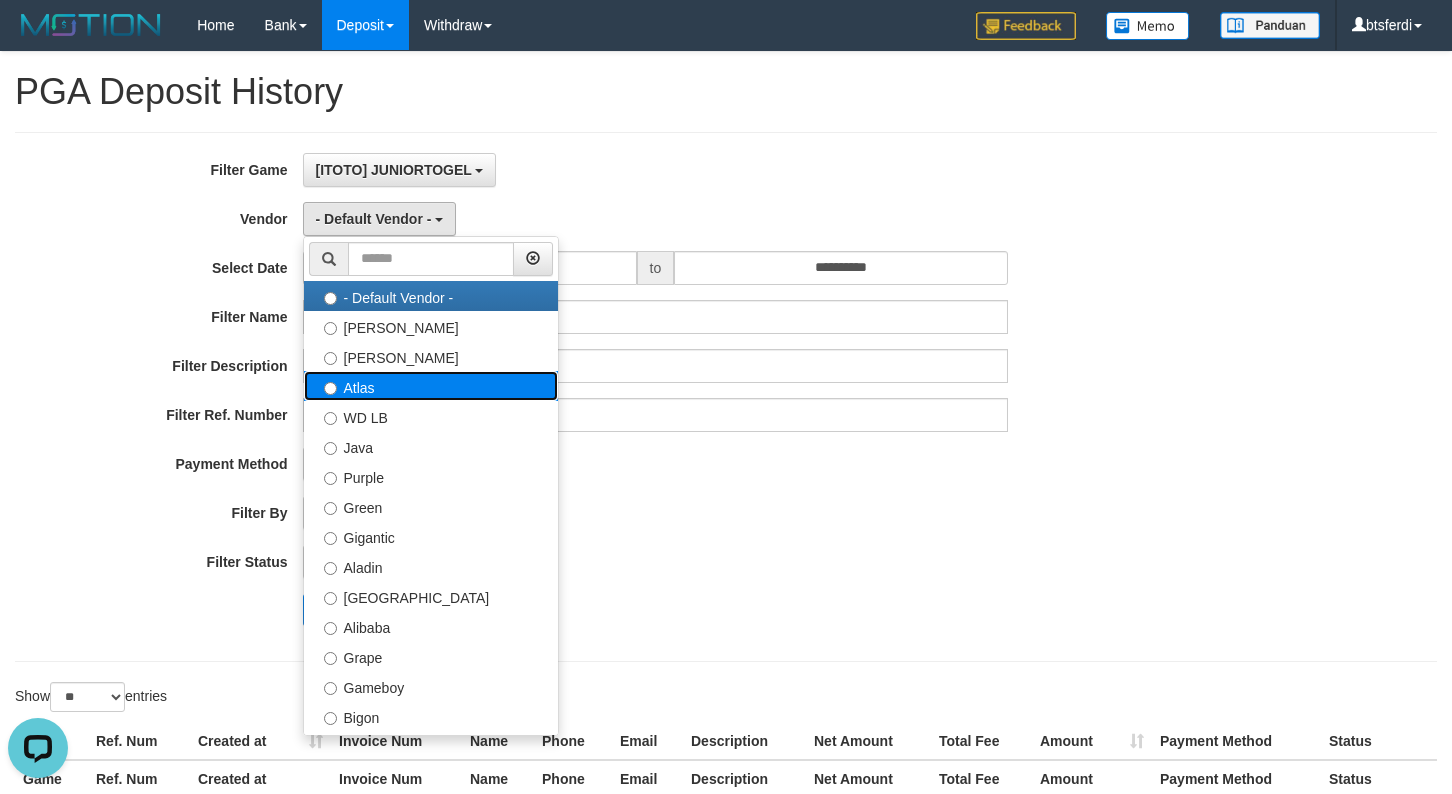 click on "Atlas" at bounding box center (431, 386) 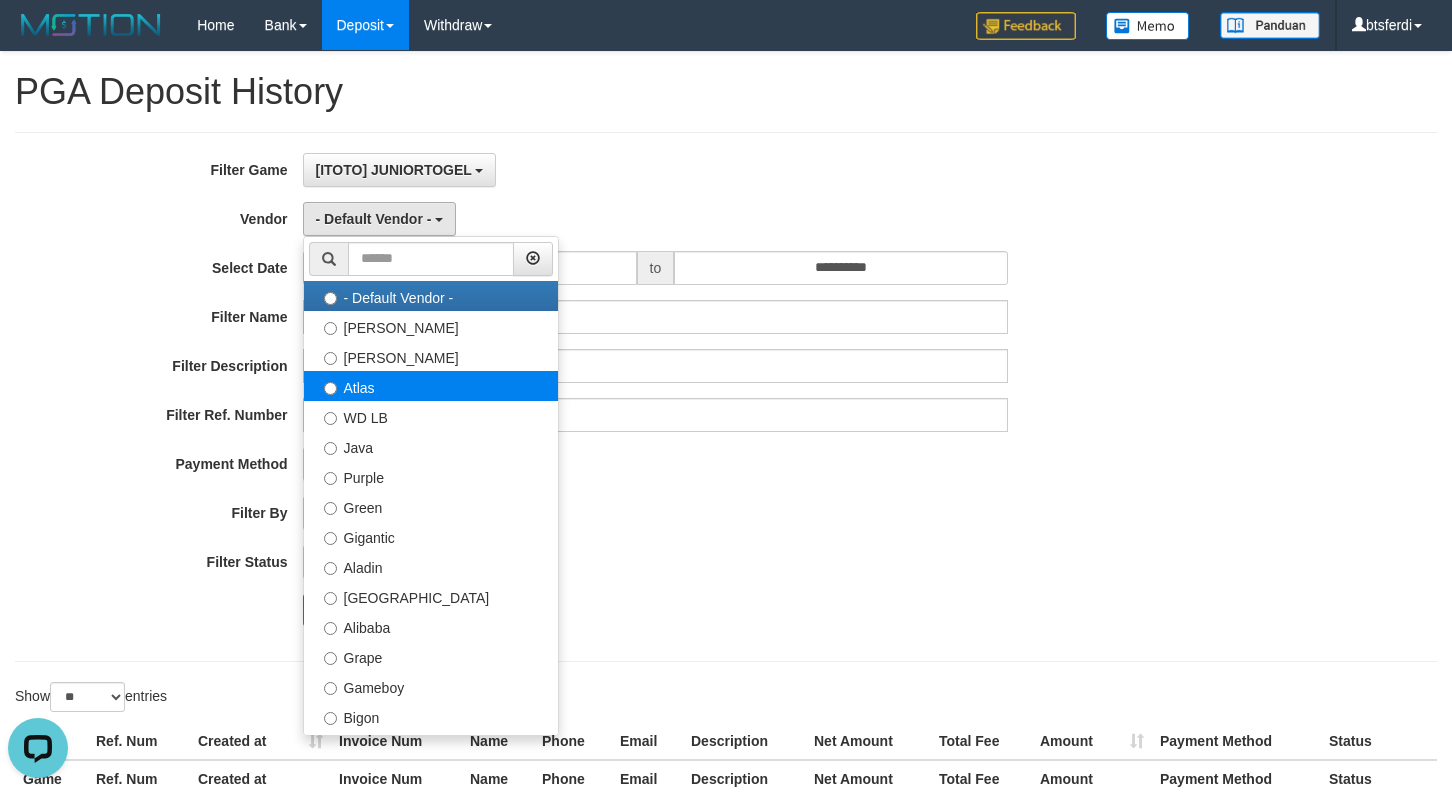 select on "**********" 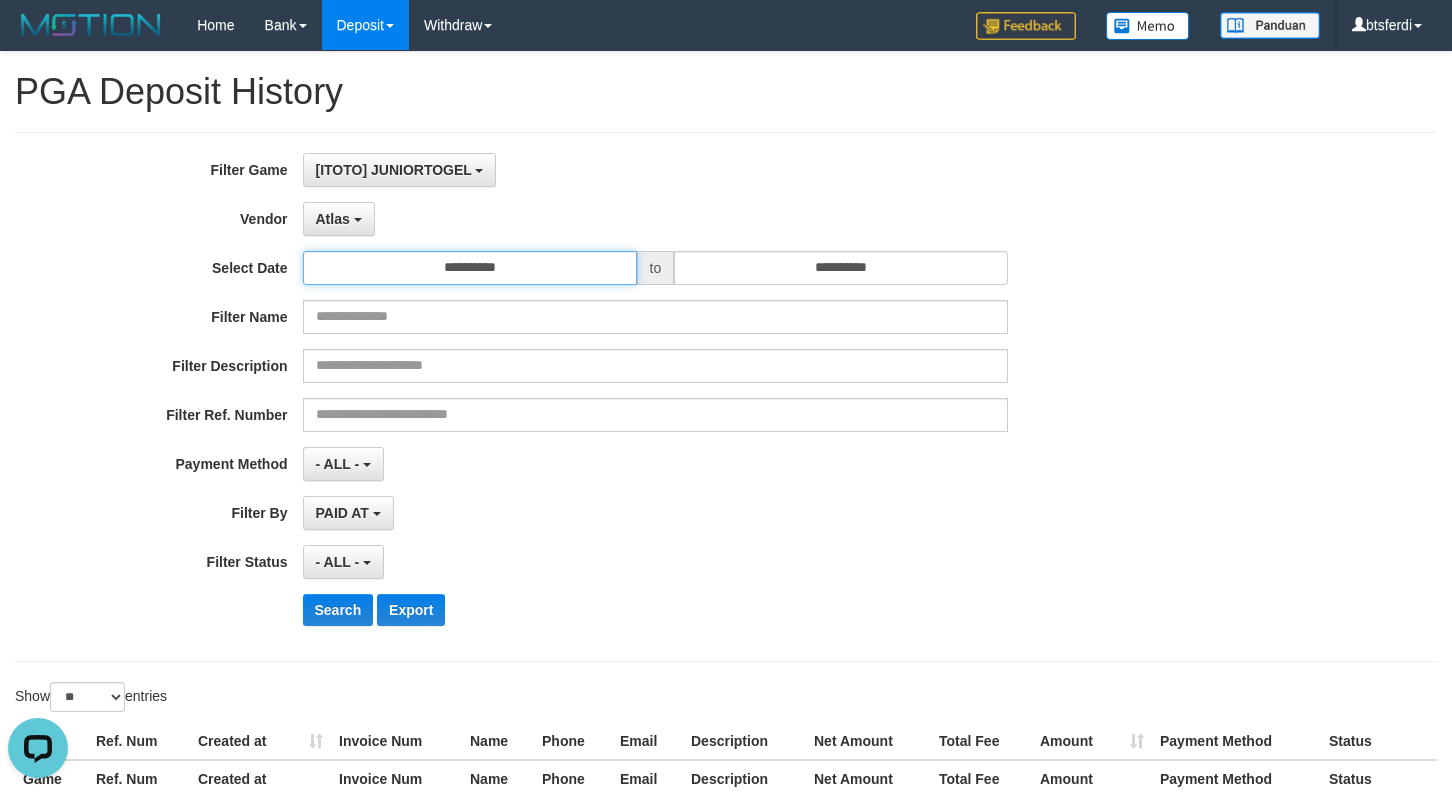 click on "**********" at bounding box center (470, 268) 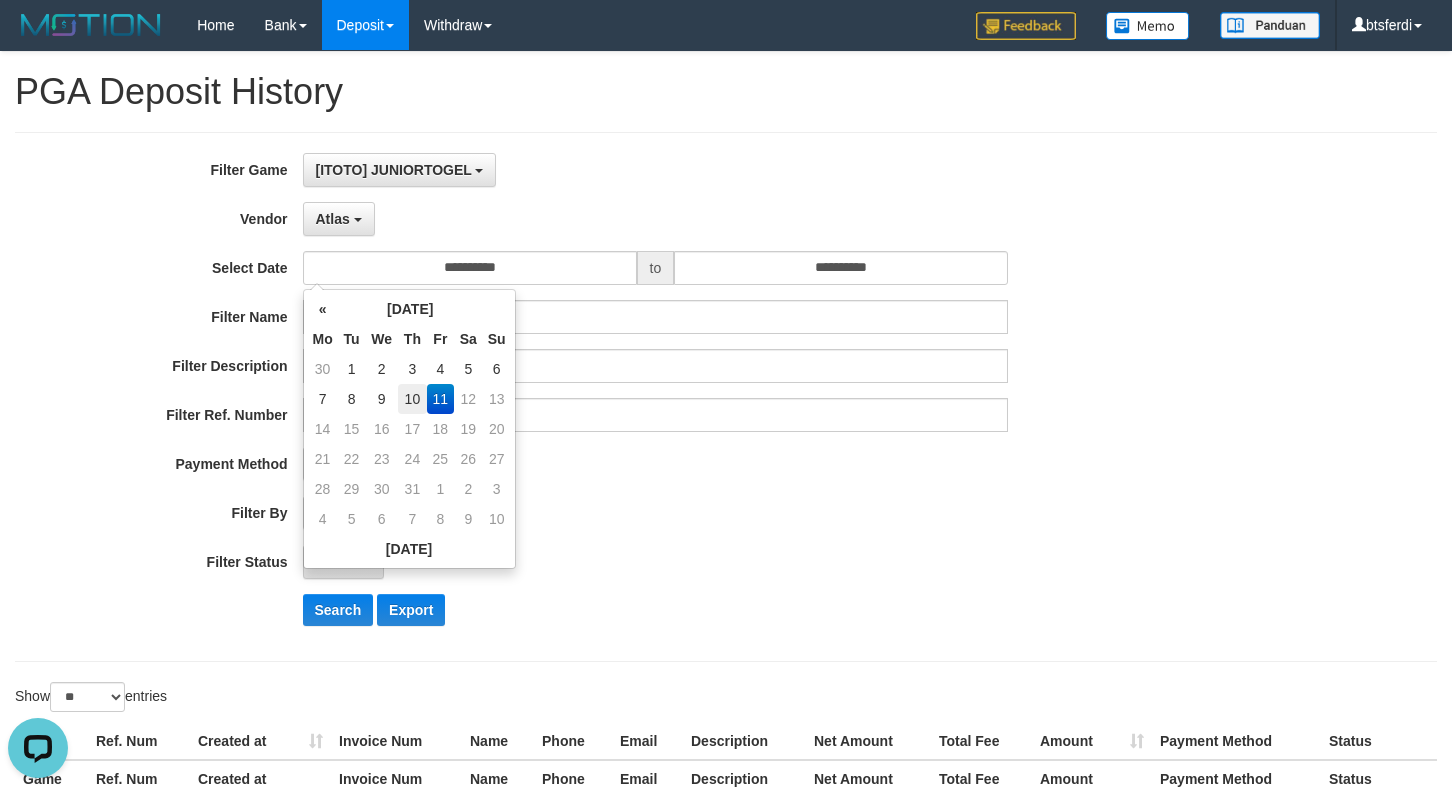 click on "10" at bounding box center (412, 399) 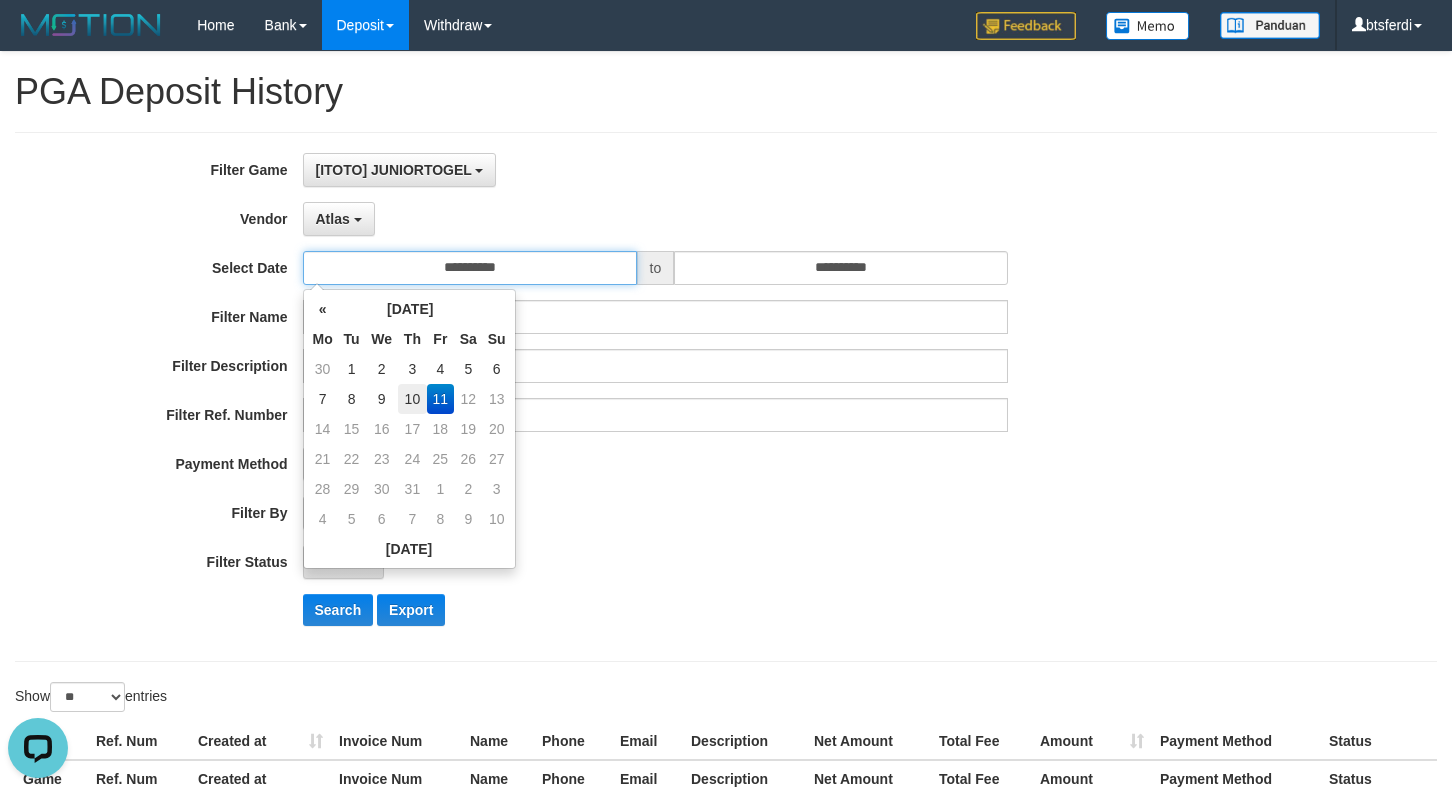 type on "**********" 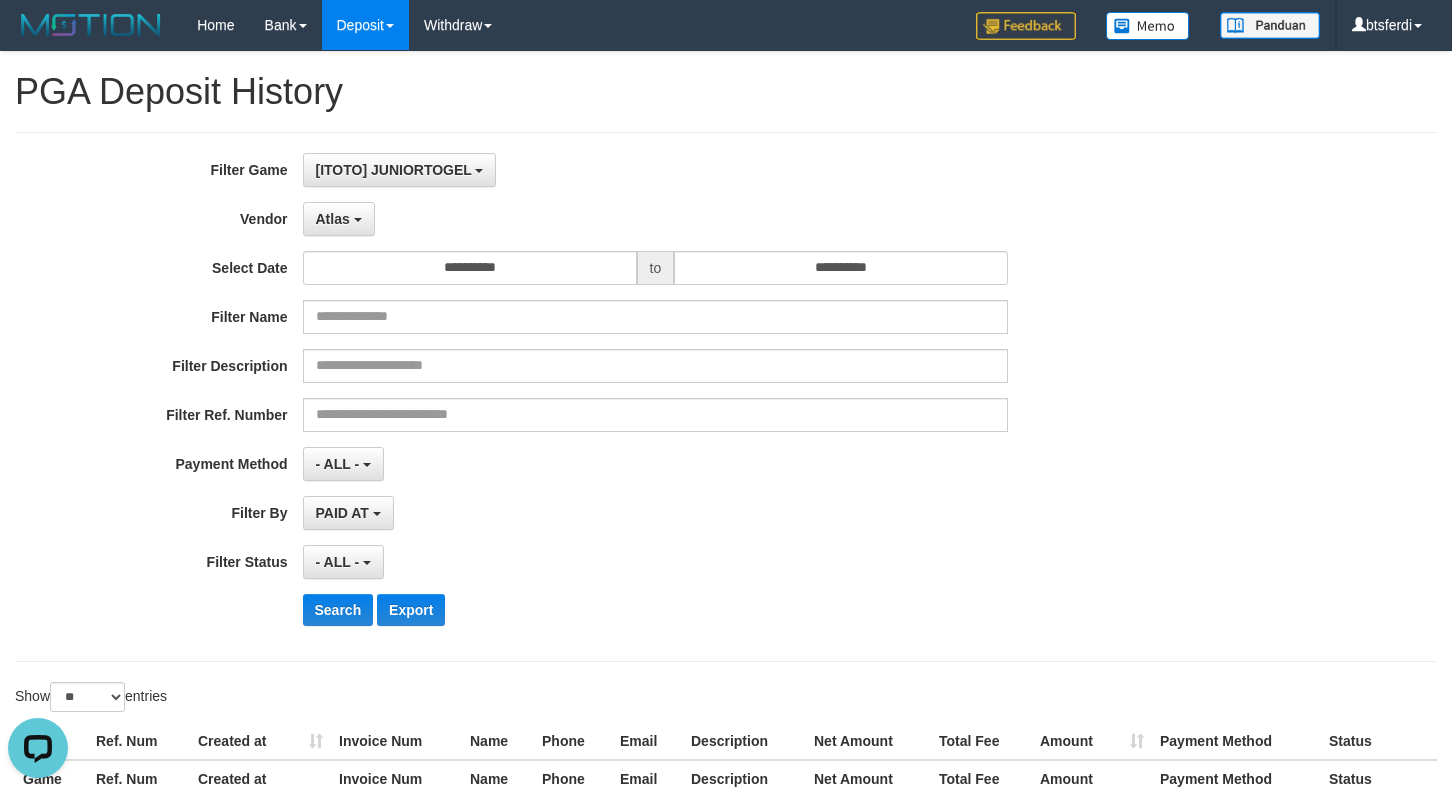 drag, startPoint x: 857, startPoint y: 497, endPoint x: 857, endPoint y: 484, distance: 13 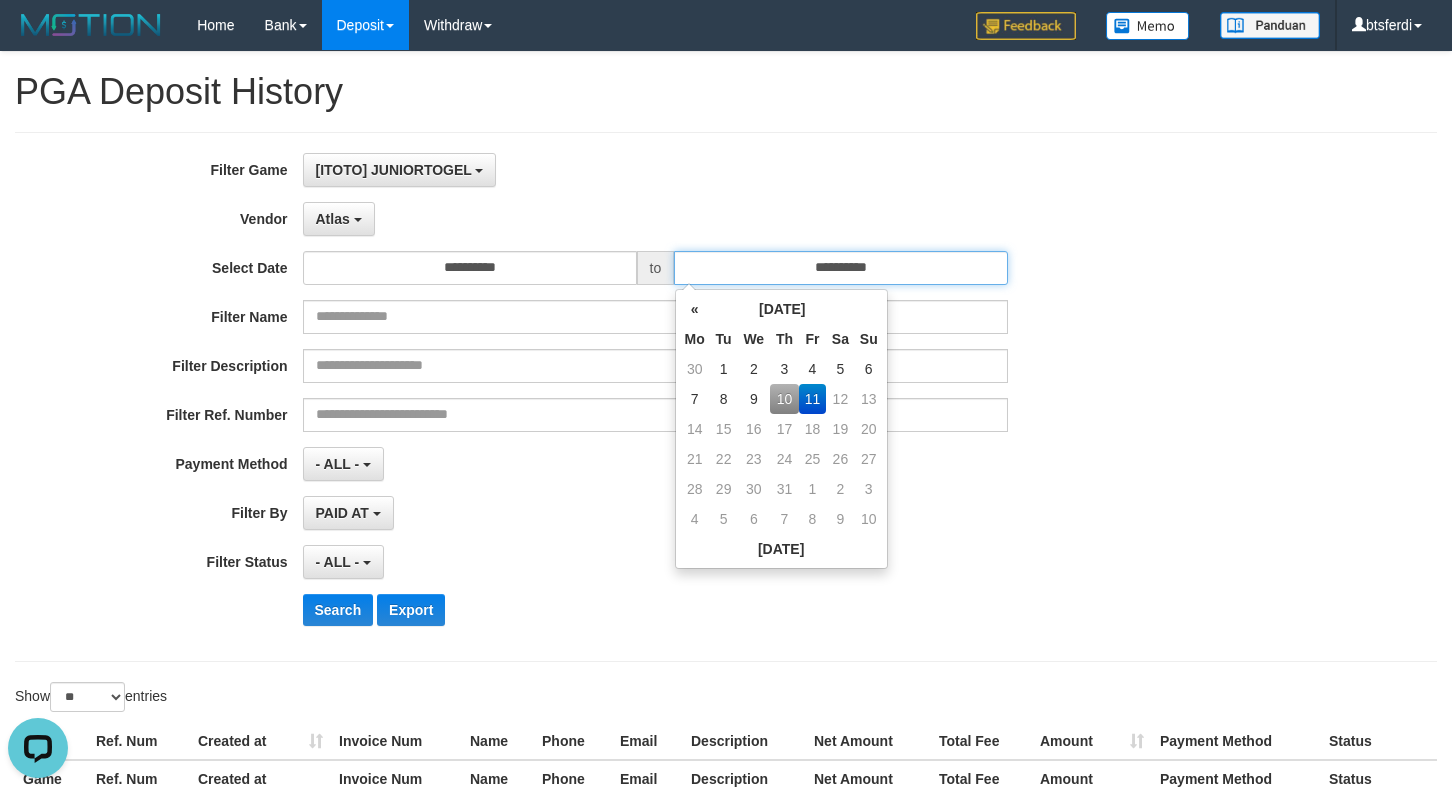 click on "**********" at bounding box center [841, 268] 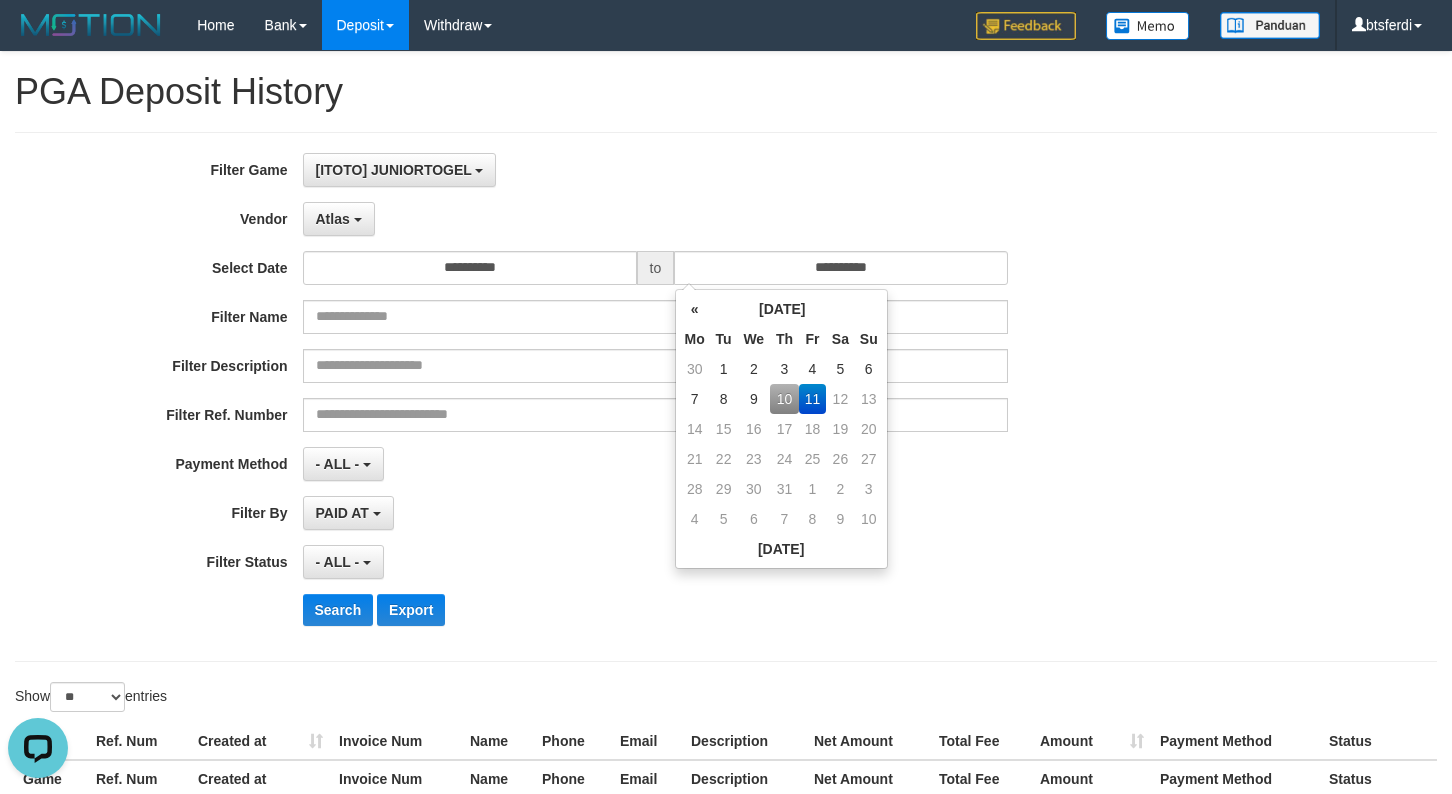 click on "10" at bounding box center (784, 399) 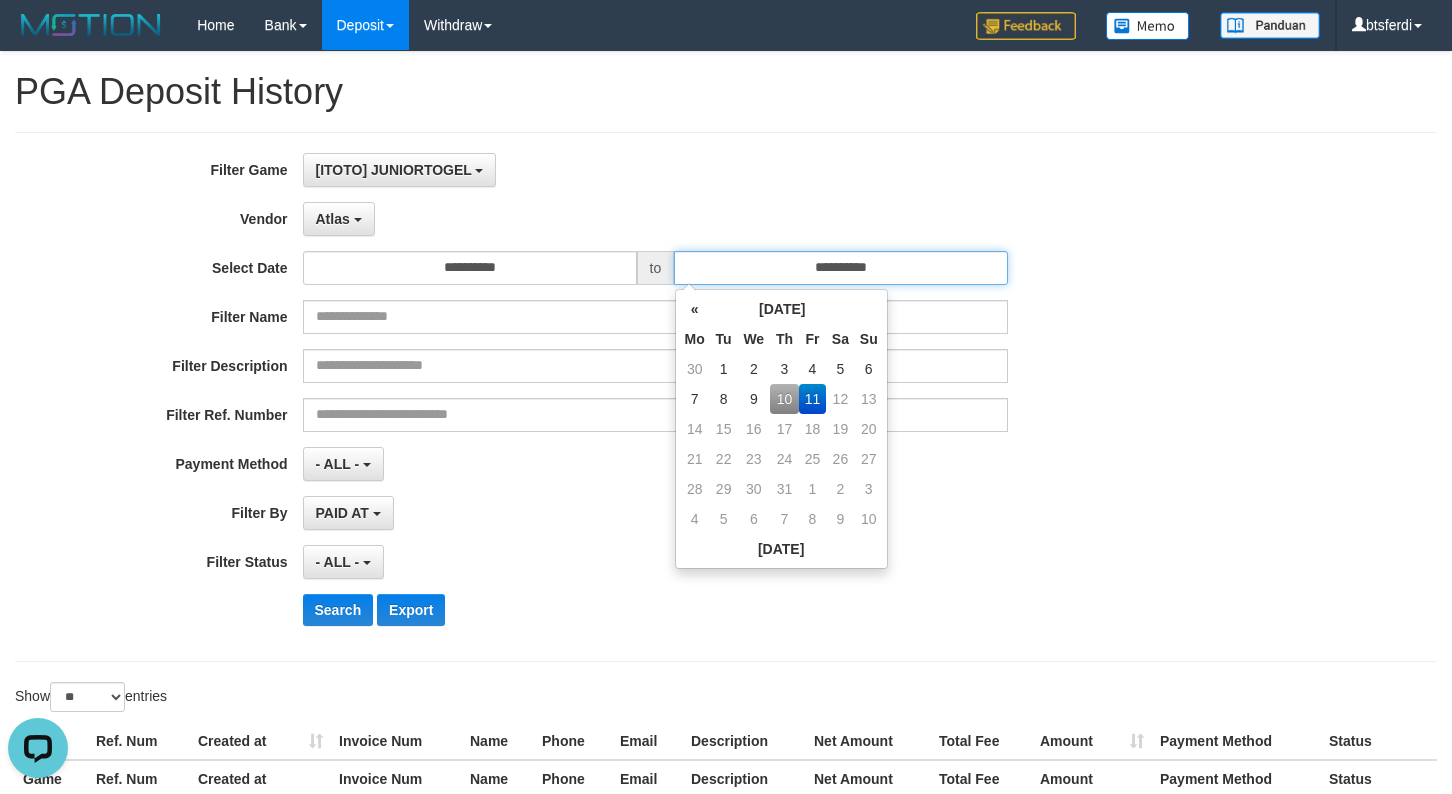 type on "**********" 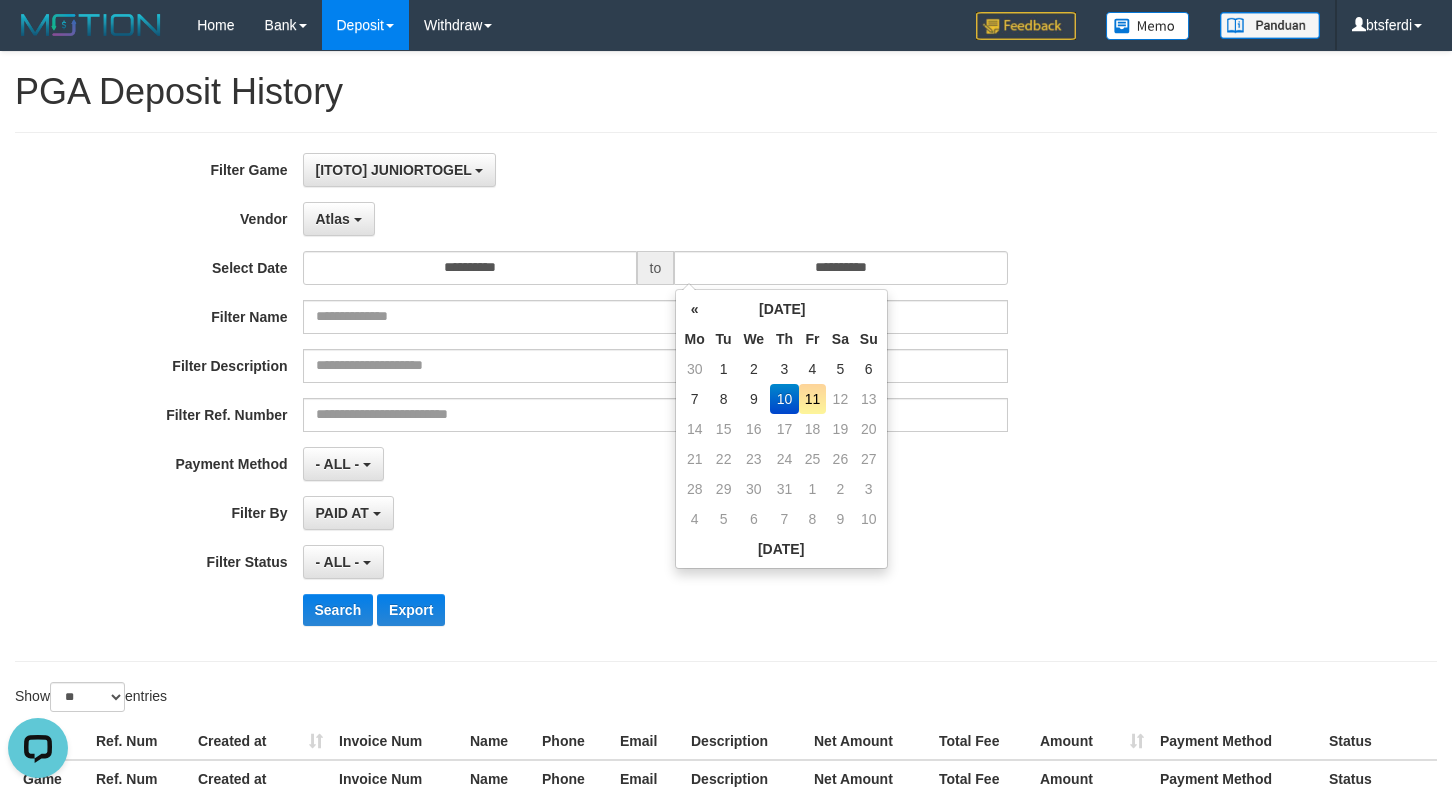 click on "**********" at bounding box center (605, 464) 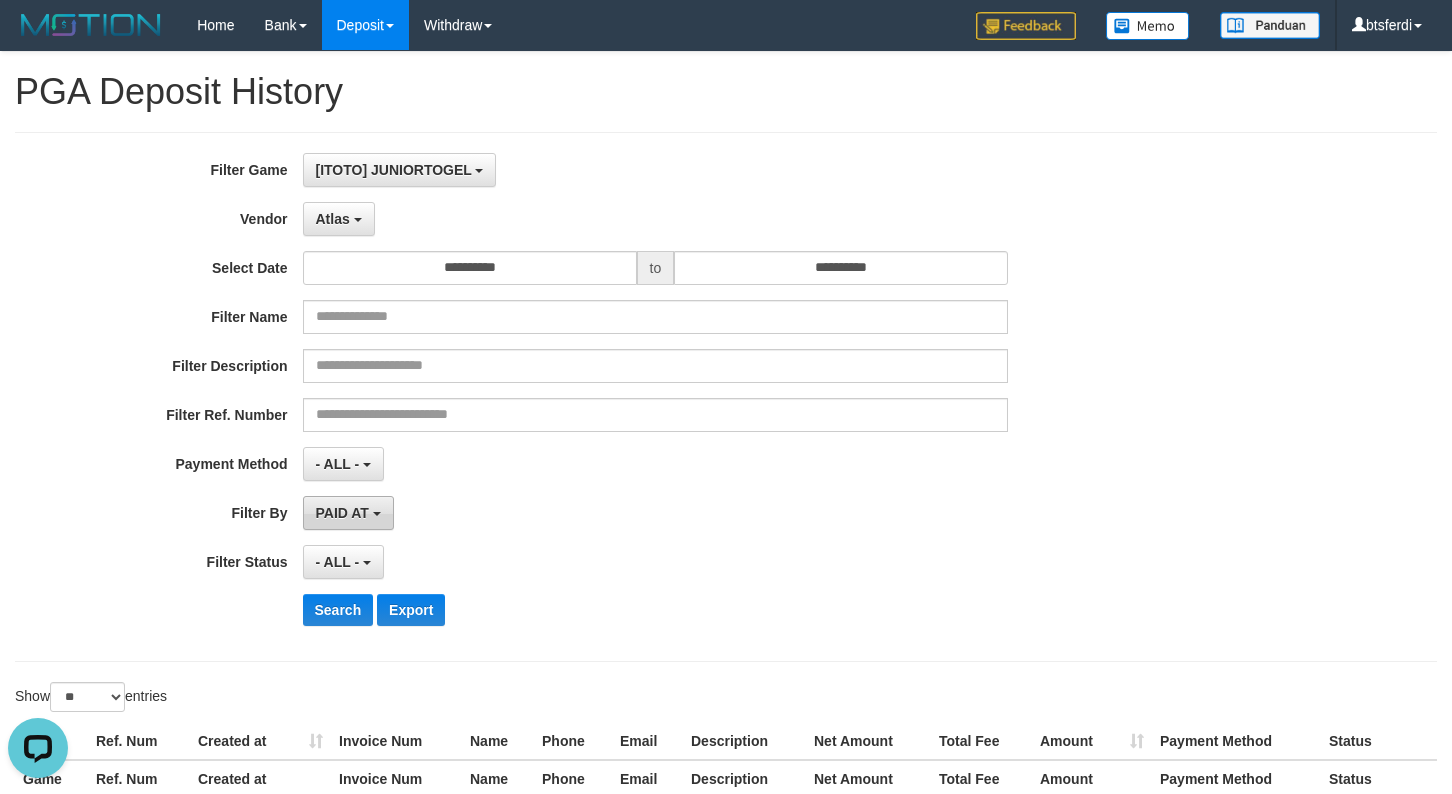 click on "PAID AT" at bounding box center (342, 513) 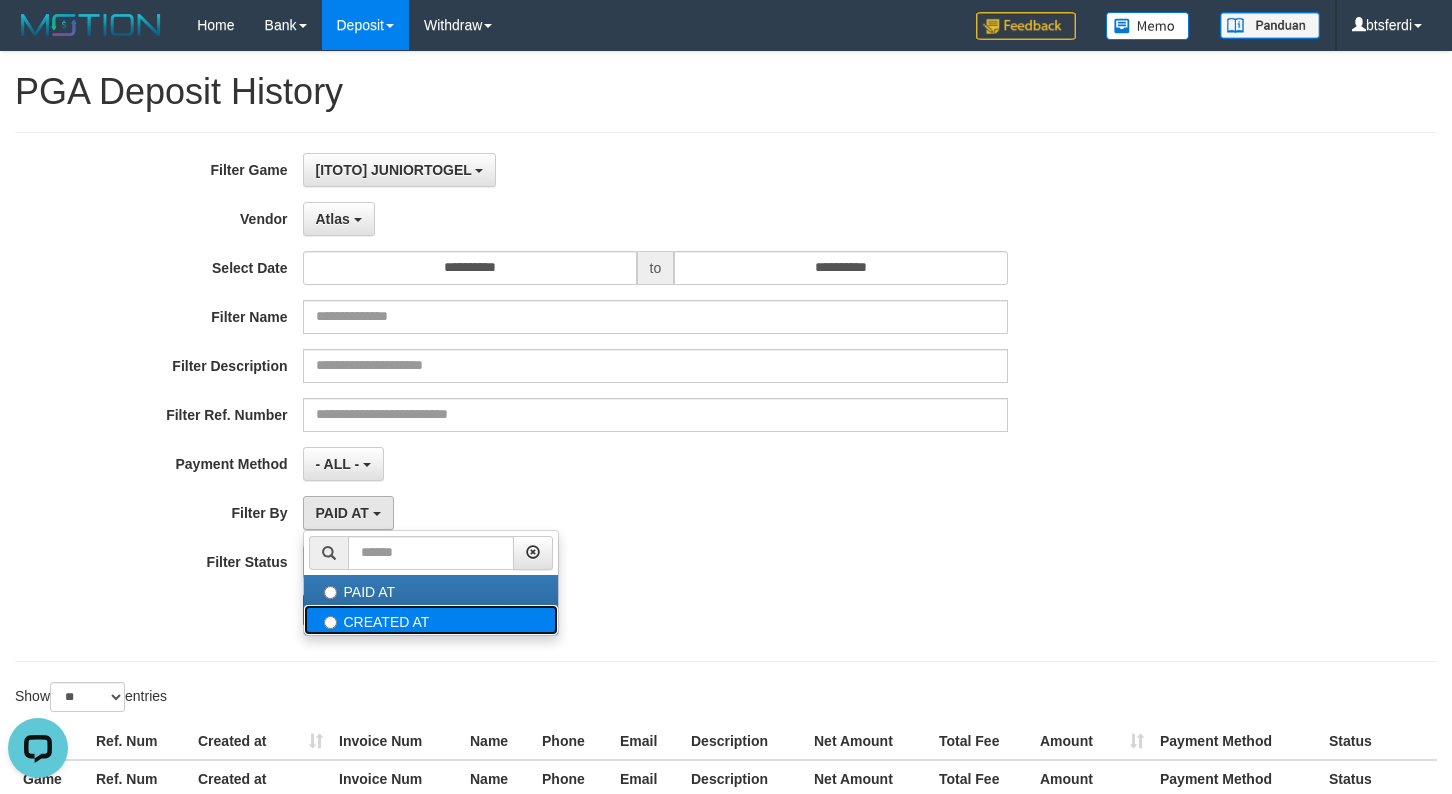 click on "CREATED AT" at bounding box center [431, 620] 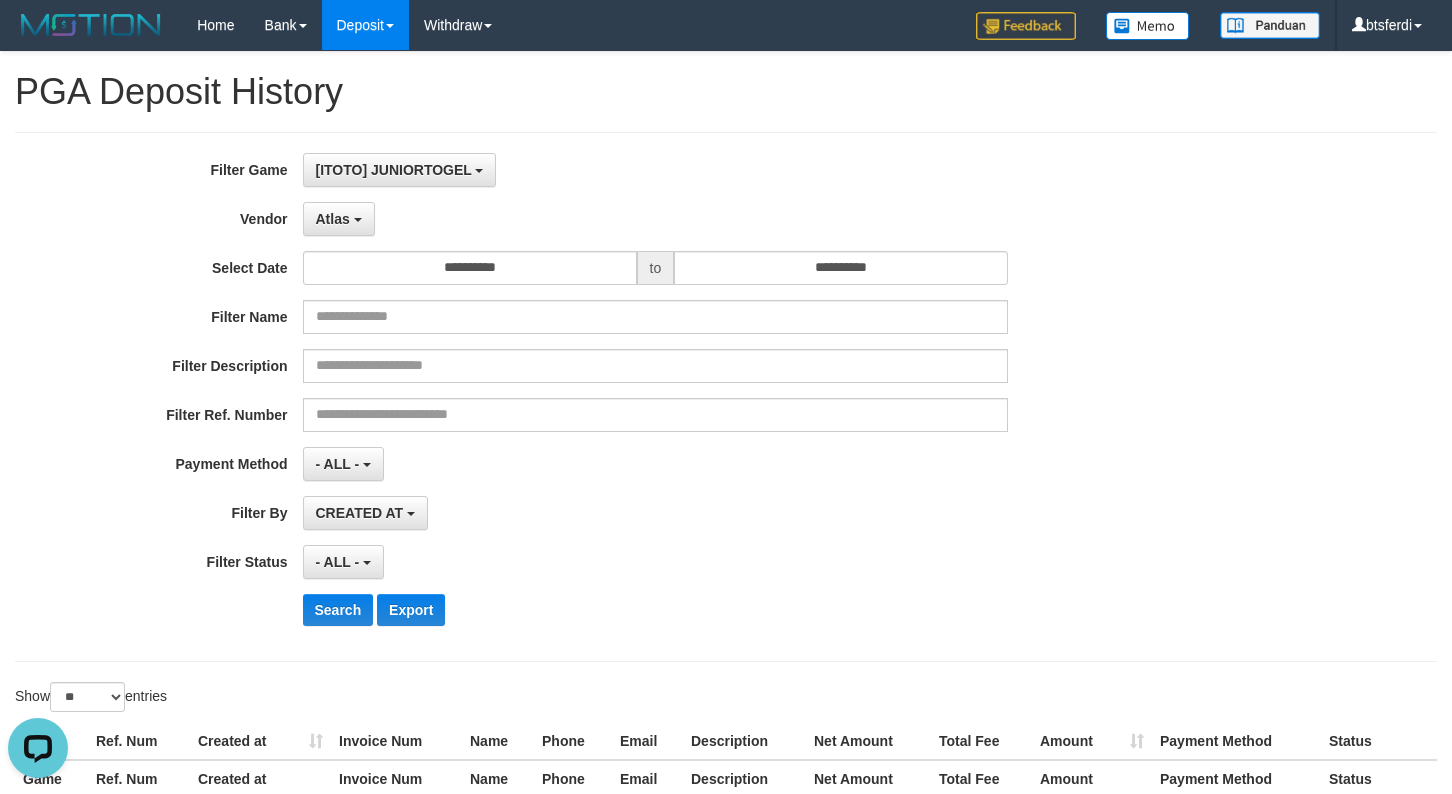 select on "*" 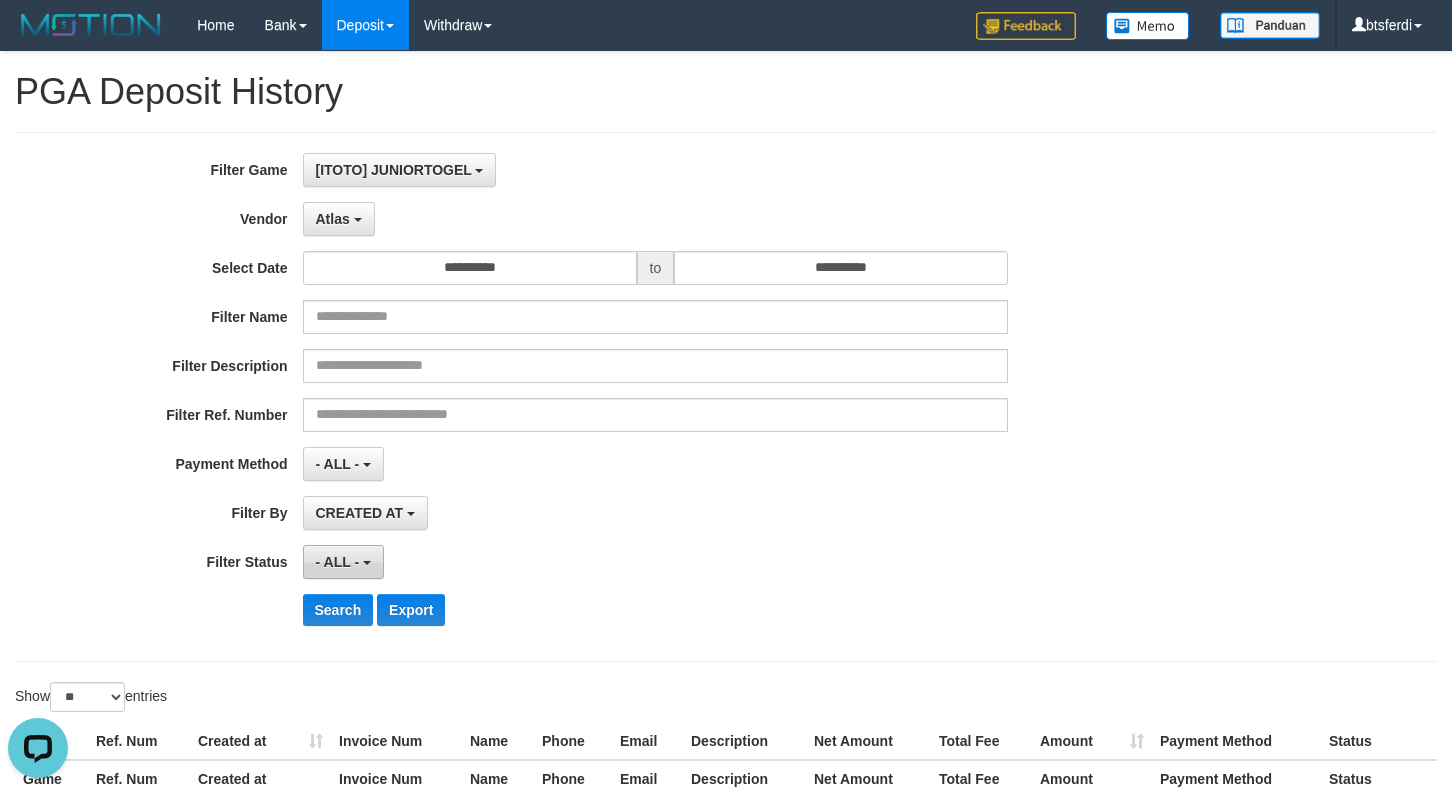 click on "- ALL -" at bounding box center [338, 562] 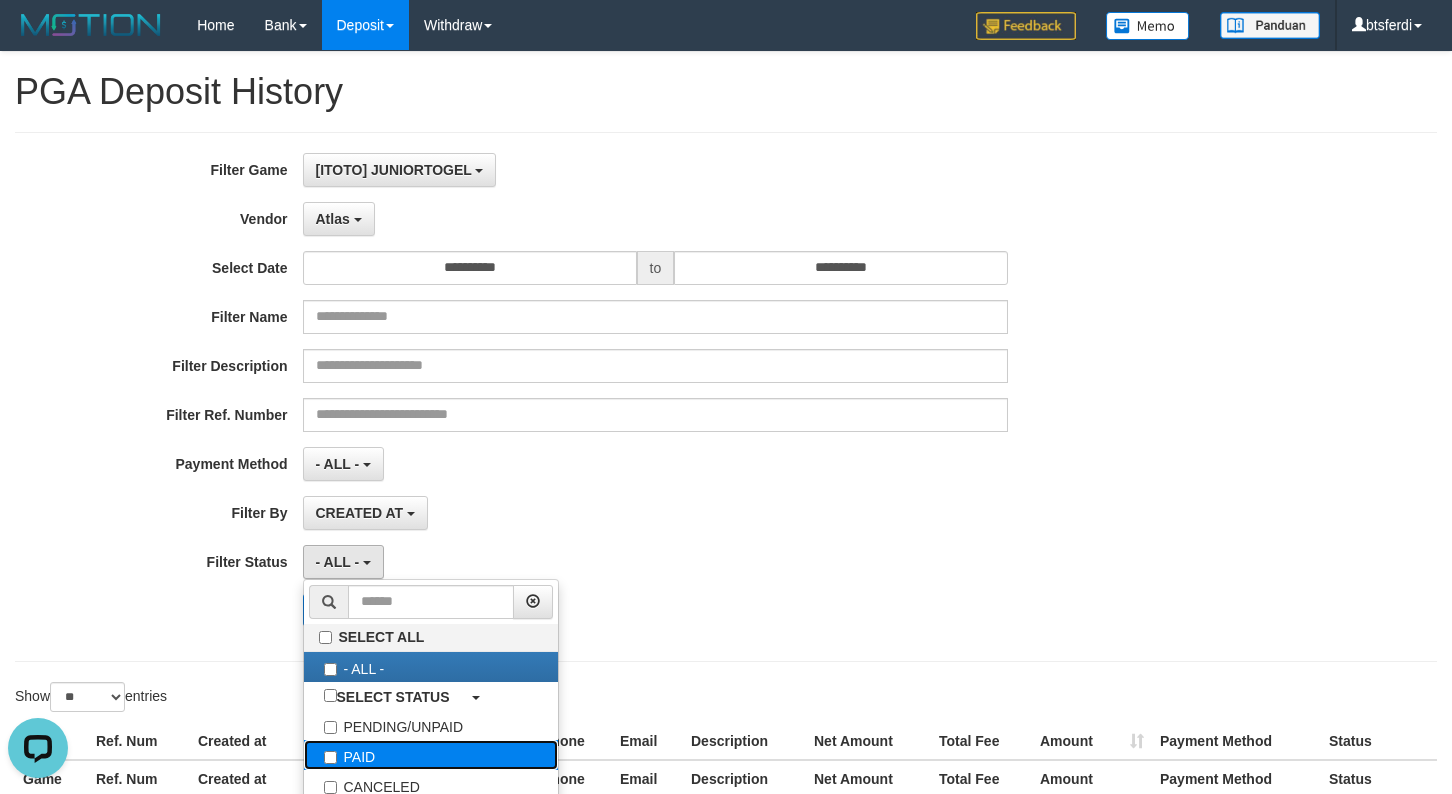 click on "PAID" at bounding box center [431, 755] 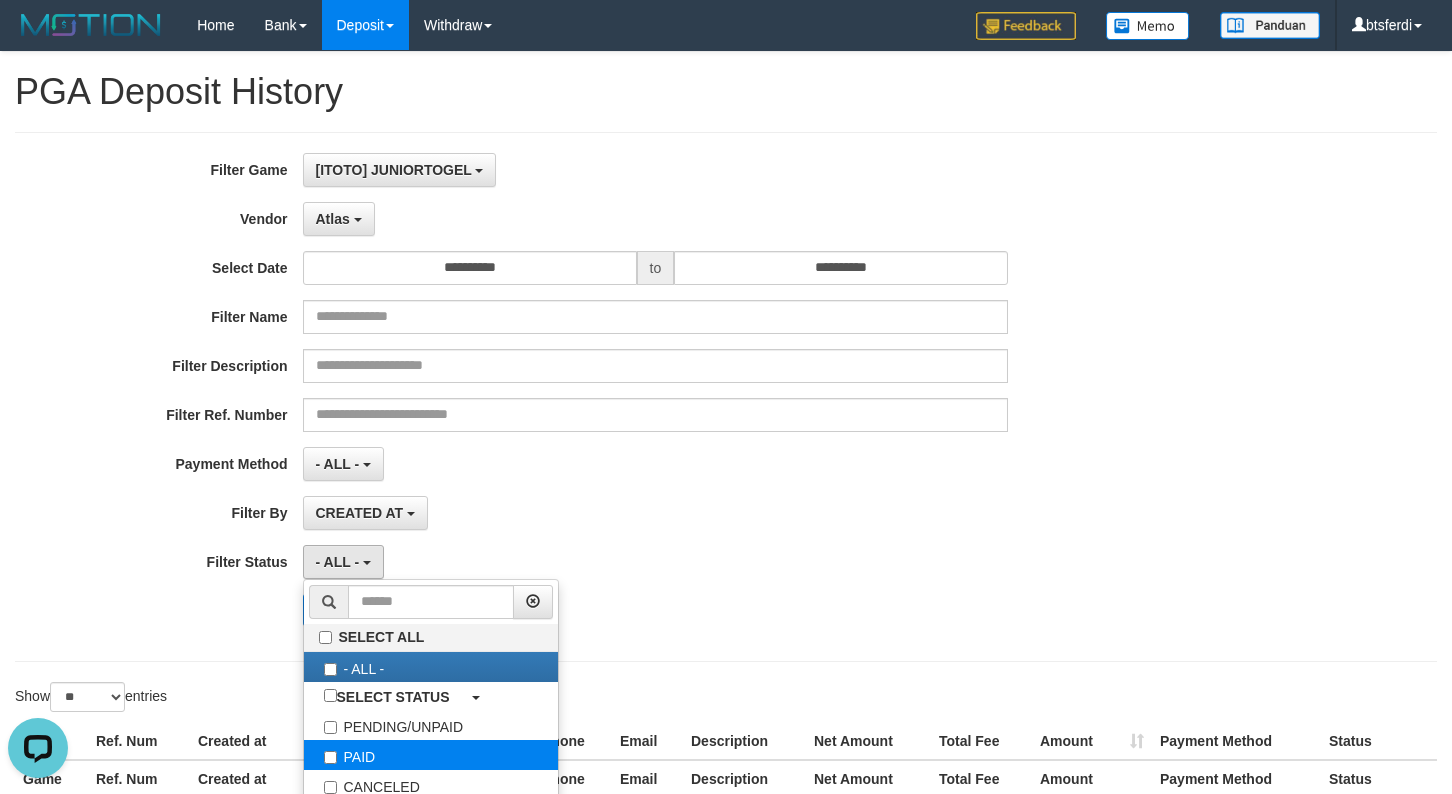 select on "*" 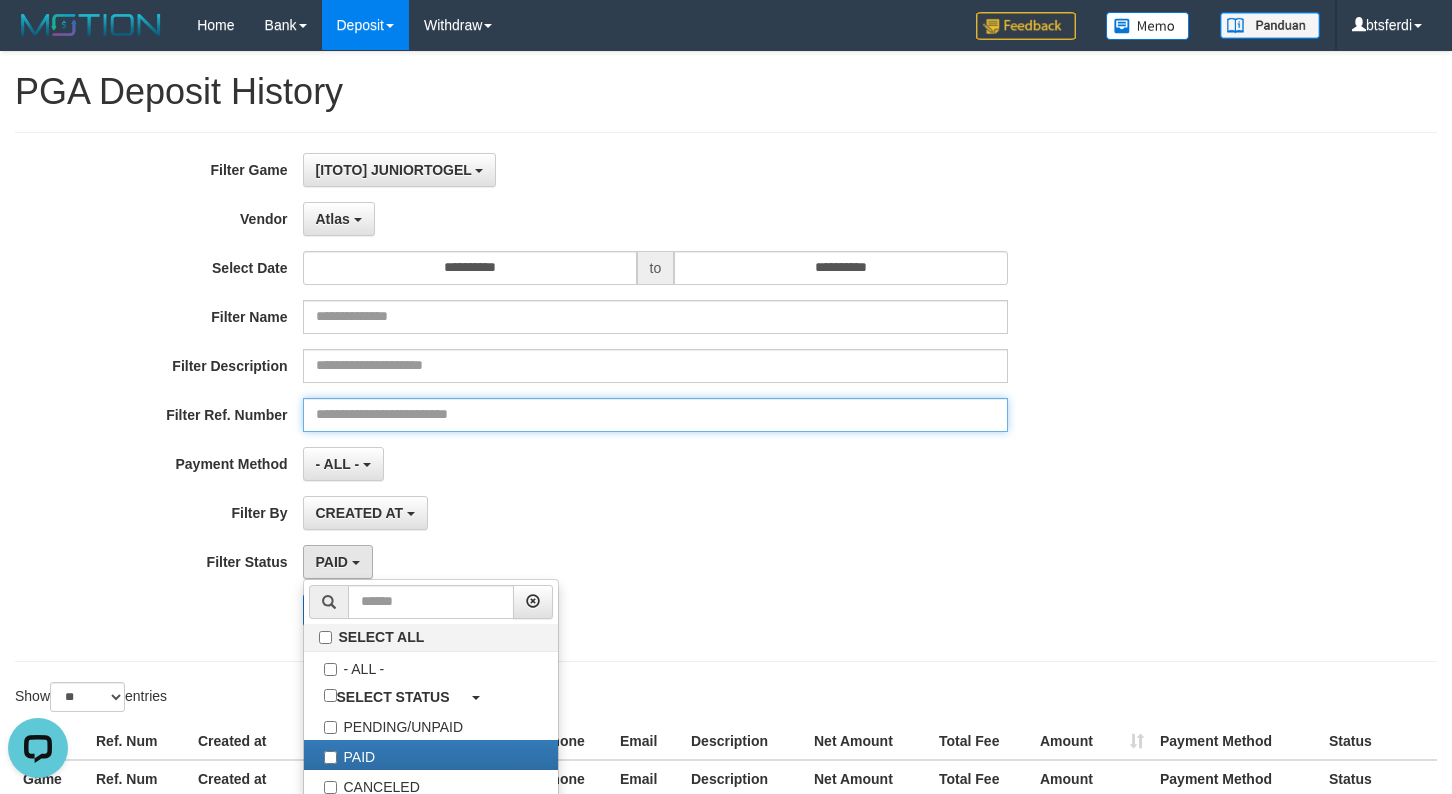 drag, startPoint x: 714, startPoint y: 398, endPoint x: 712, endPoint y: 422, distance: 24.083189 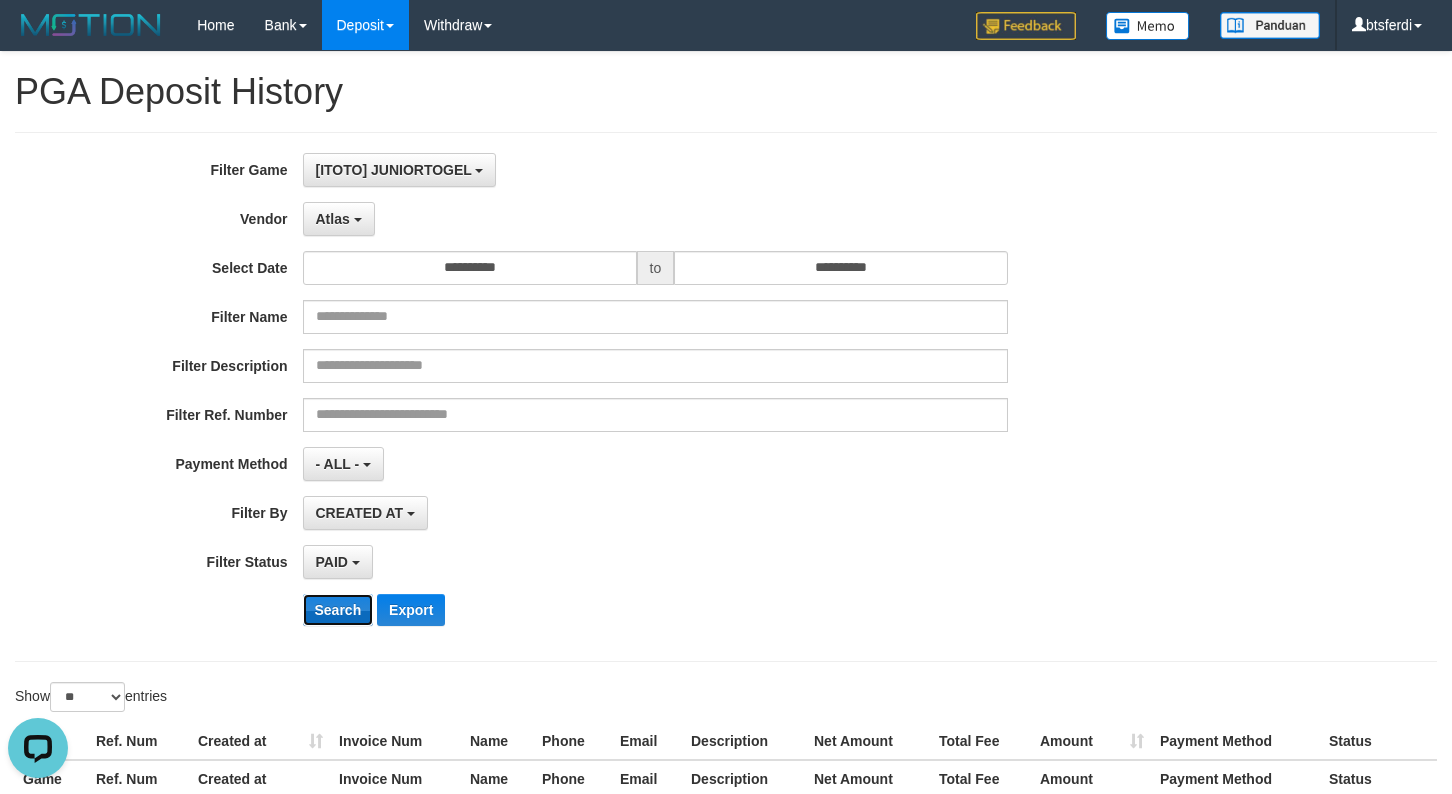 click on "Search" at bounding box center (338, 610) 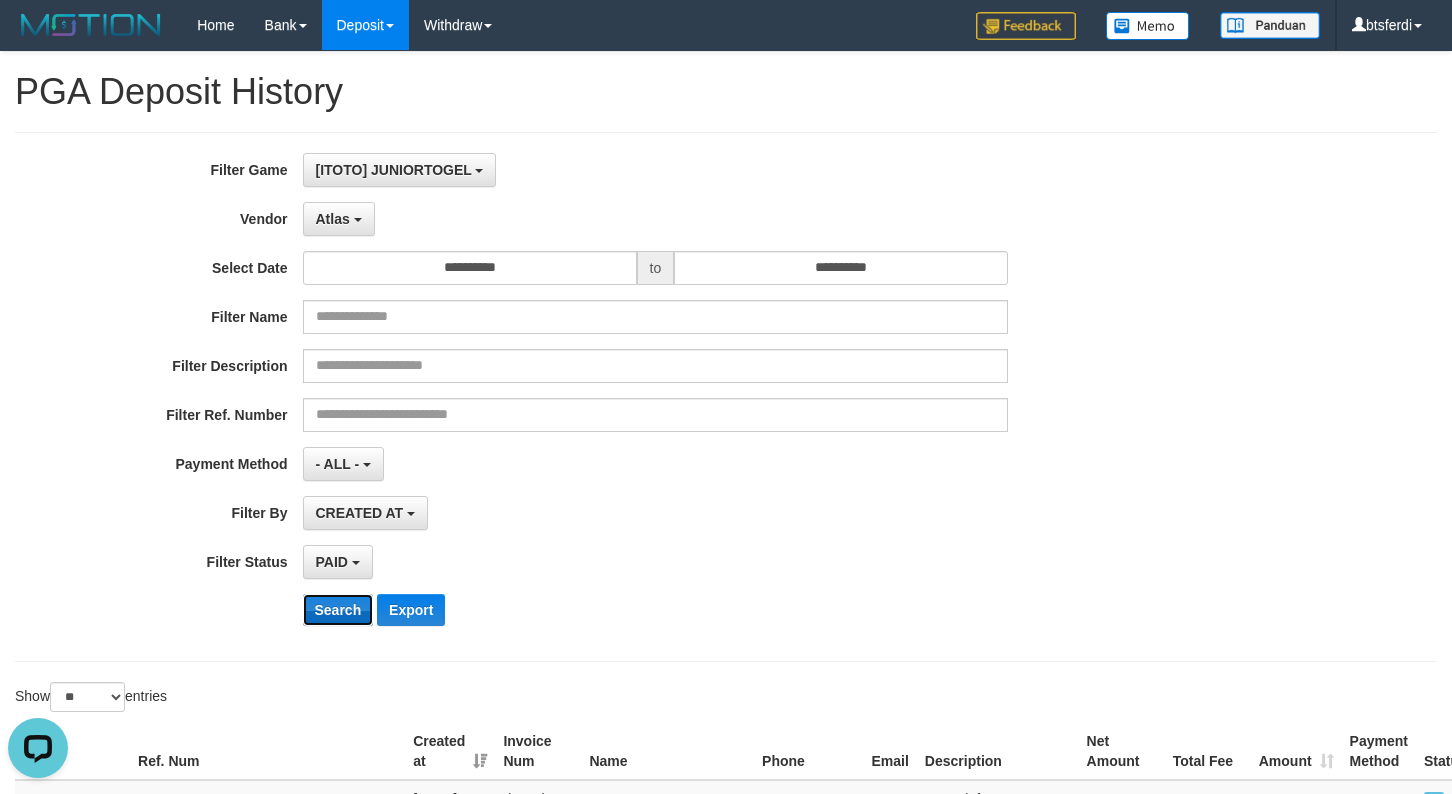 click on "Search" at bounding box center (338, 610) 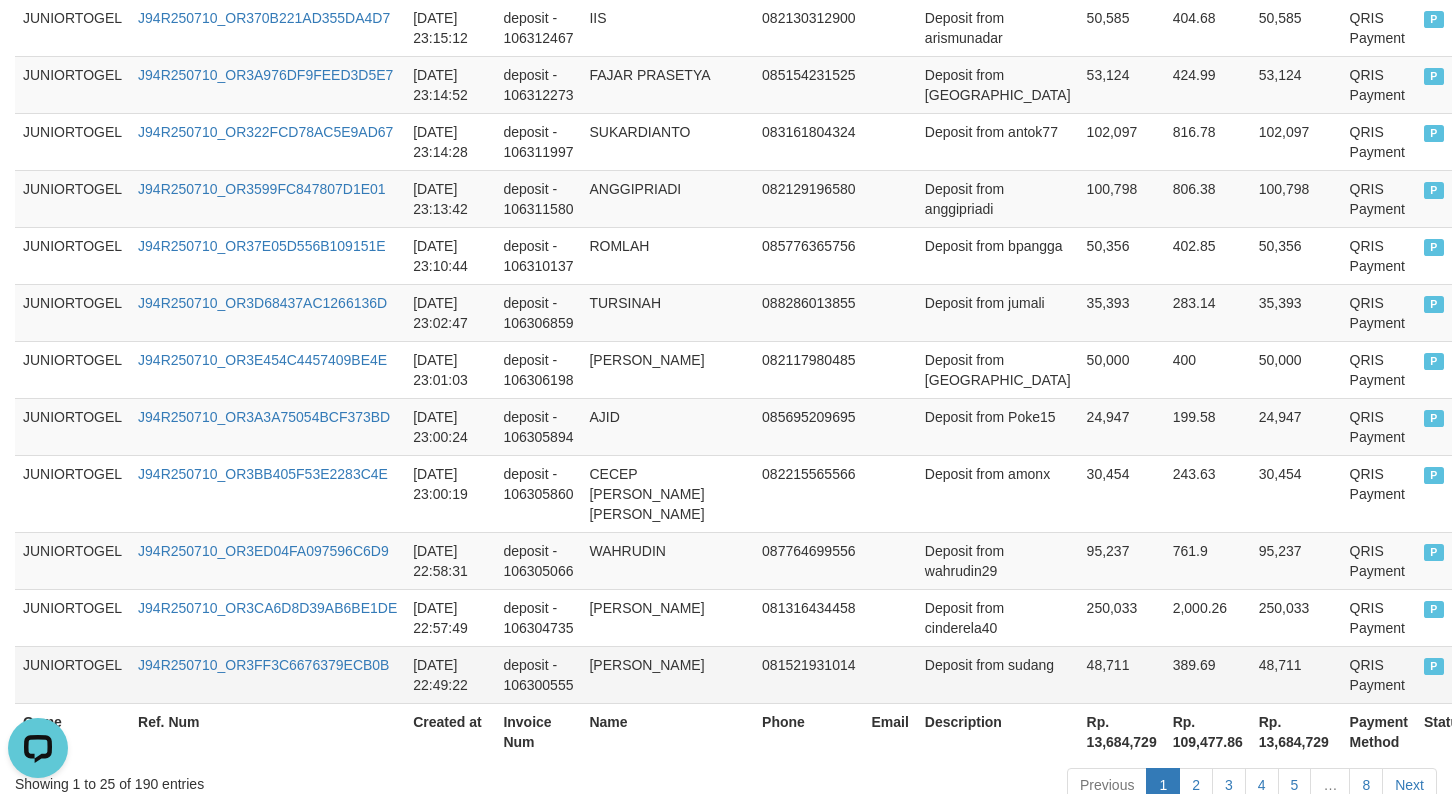 scroll, scrollTop: 1660, scrollLeft: 0, axis: vertical 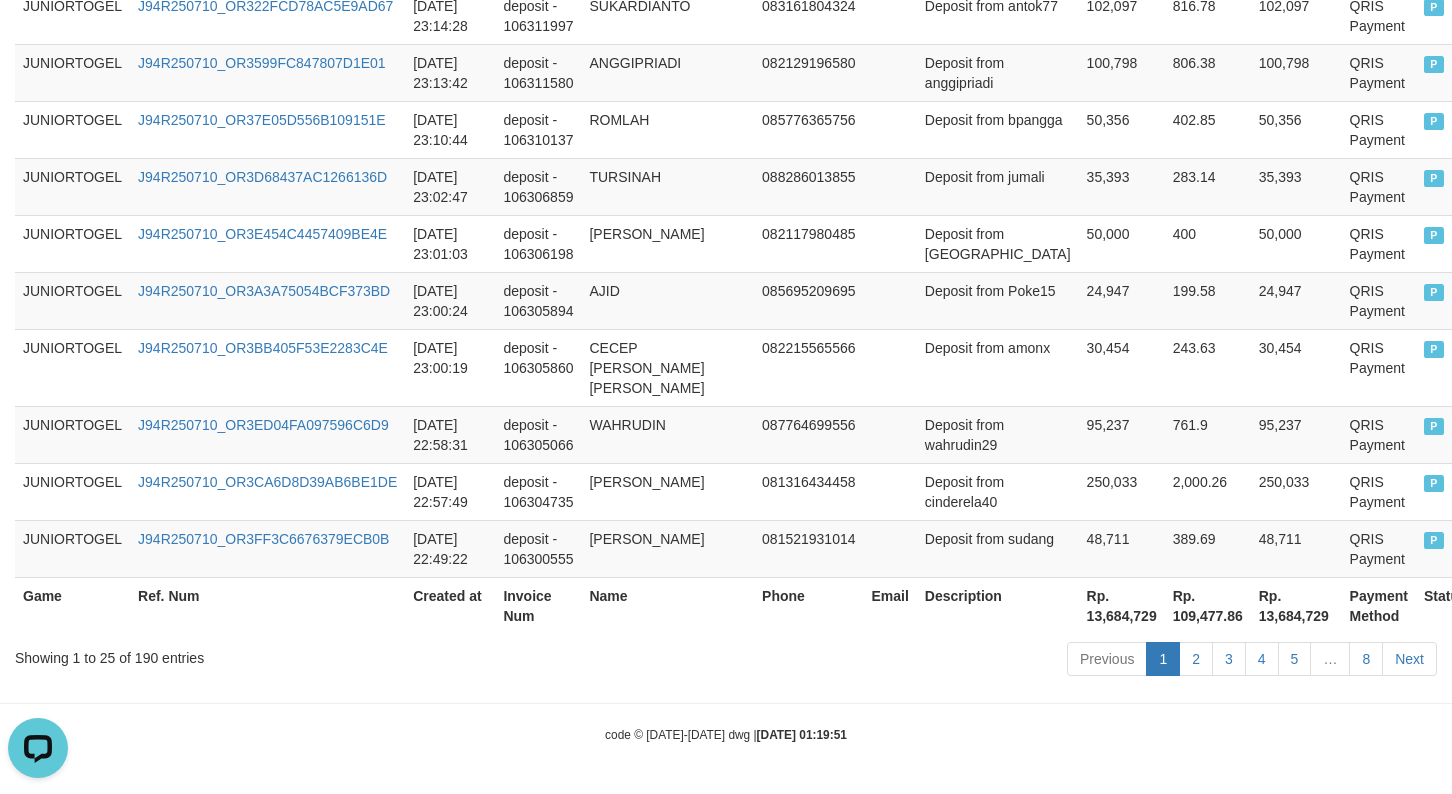 drag, startPoint x: 1036, startPoint y: 634, endPoint x: 1026, endPoint y: 626, distance: 12.806249 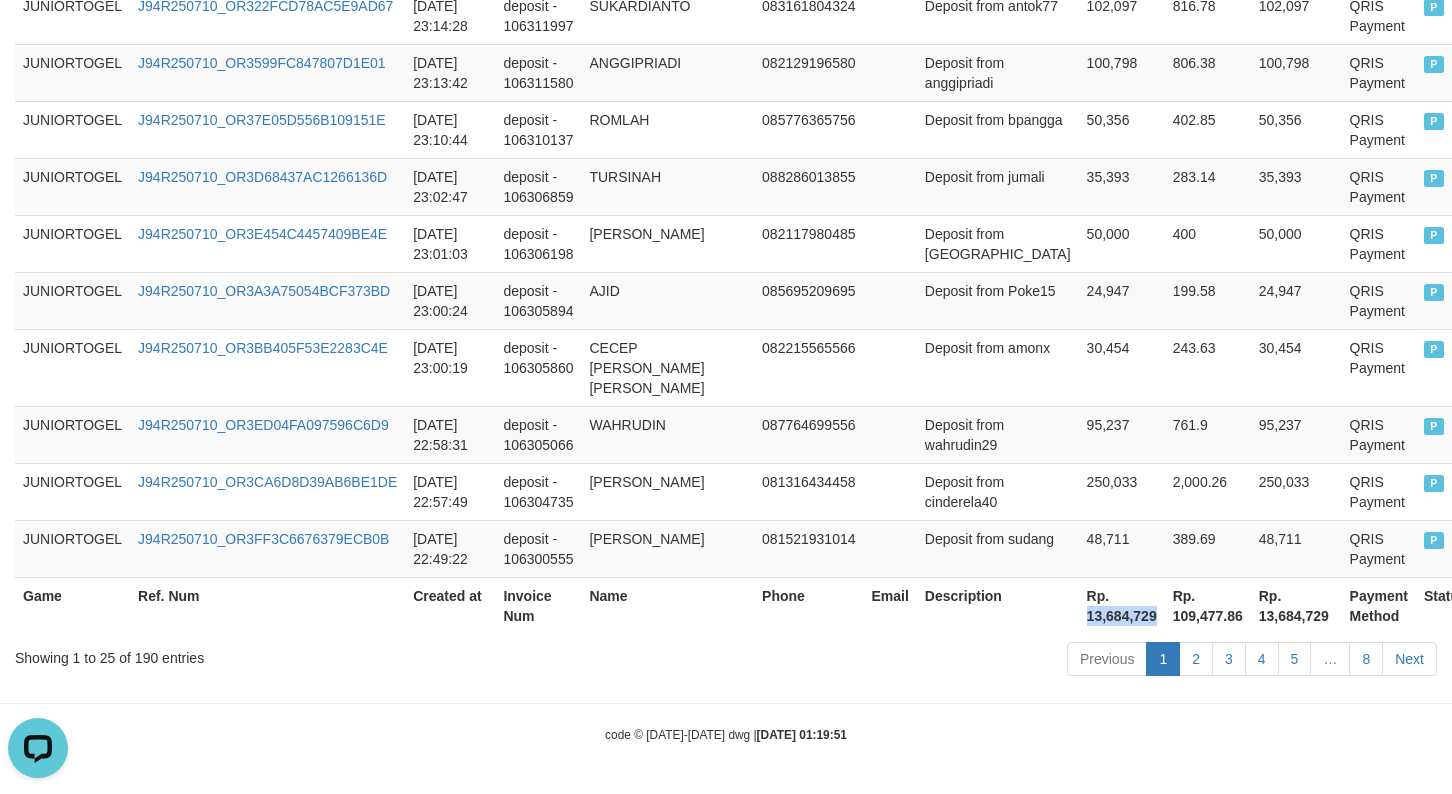 click on "Rp. 13,684,729" at bounding box center (1122, 605) 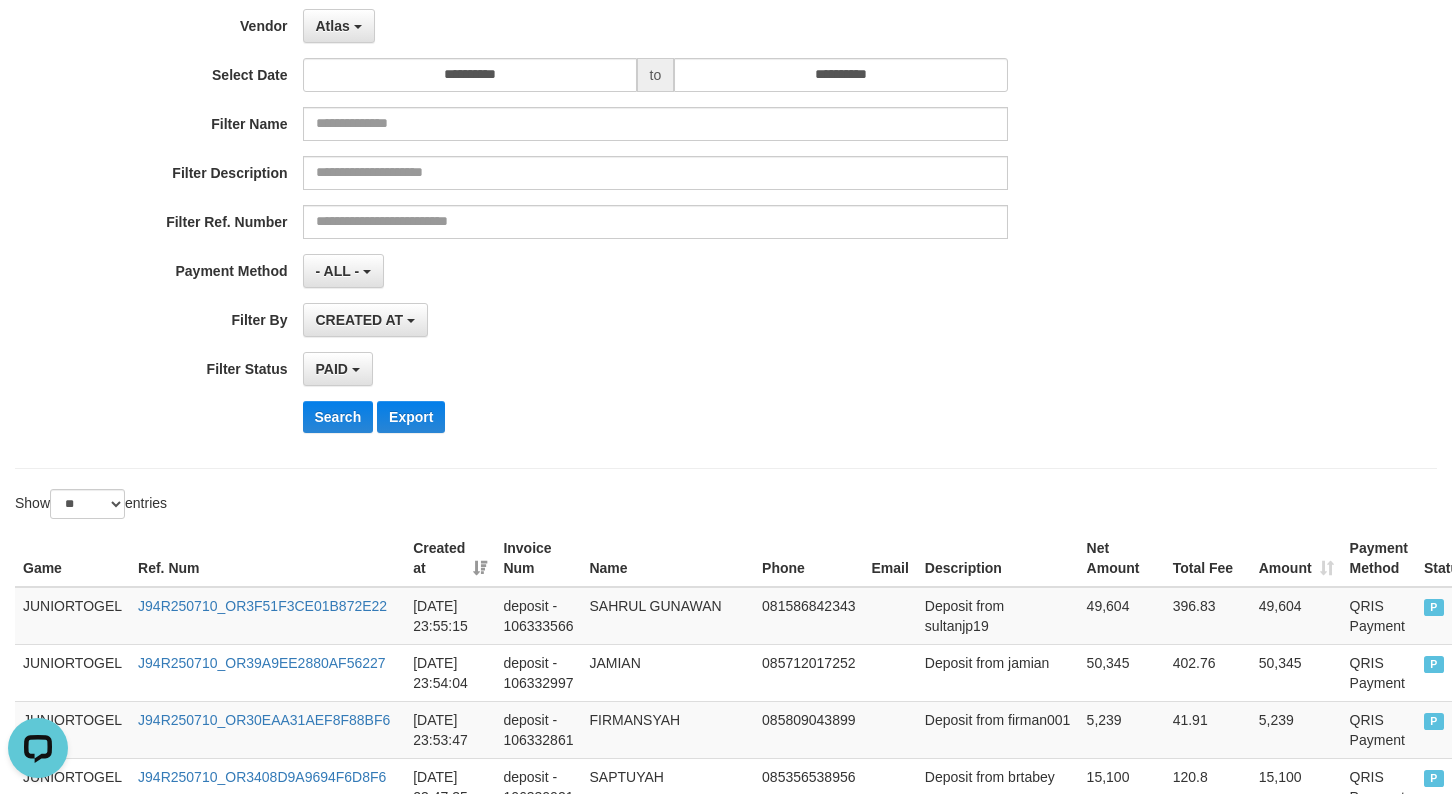 scroll, scrollTop: 0, scrollLeft: 0, axis: both 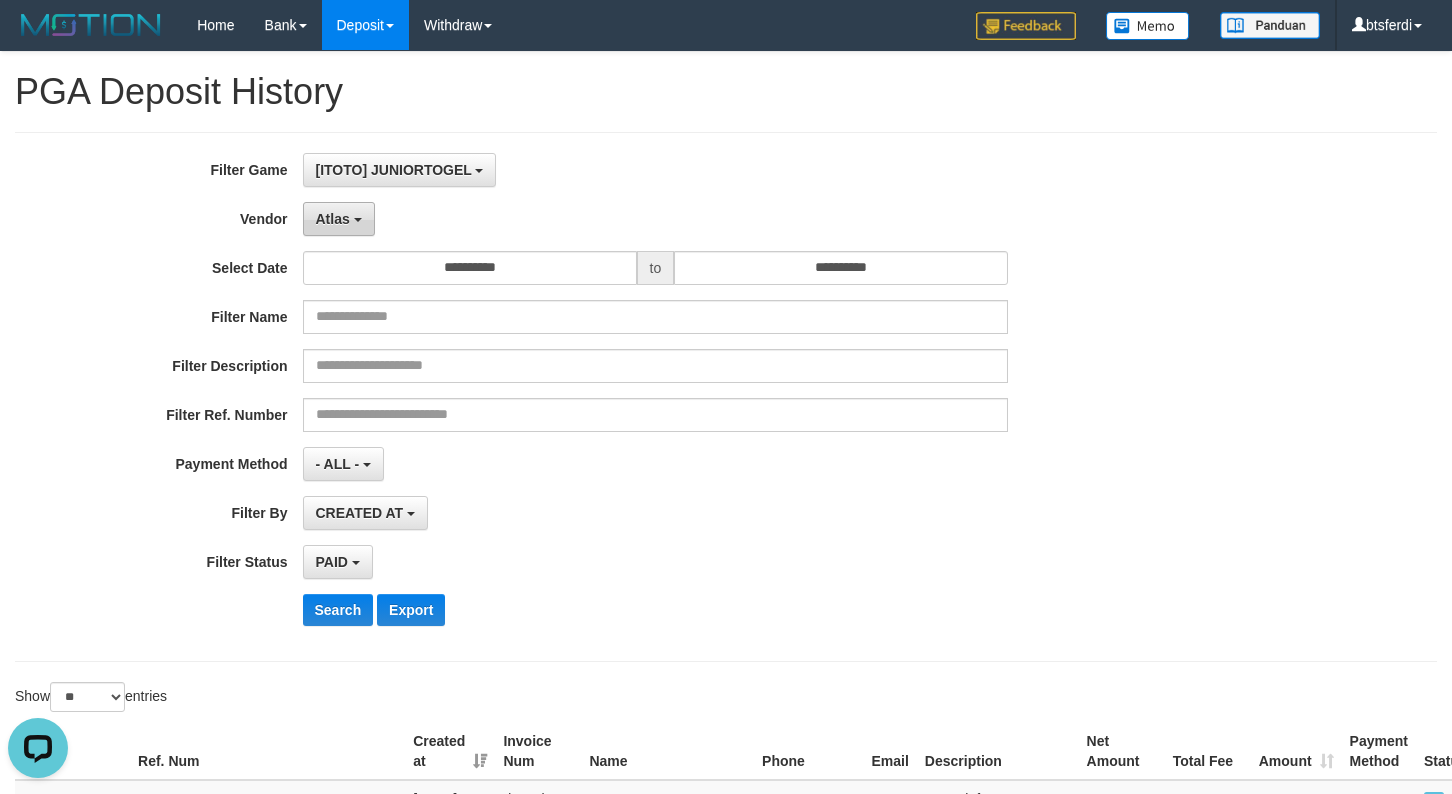 click on "Atlas" at bounding box center [339, 219] 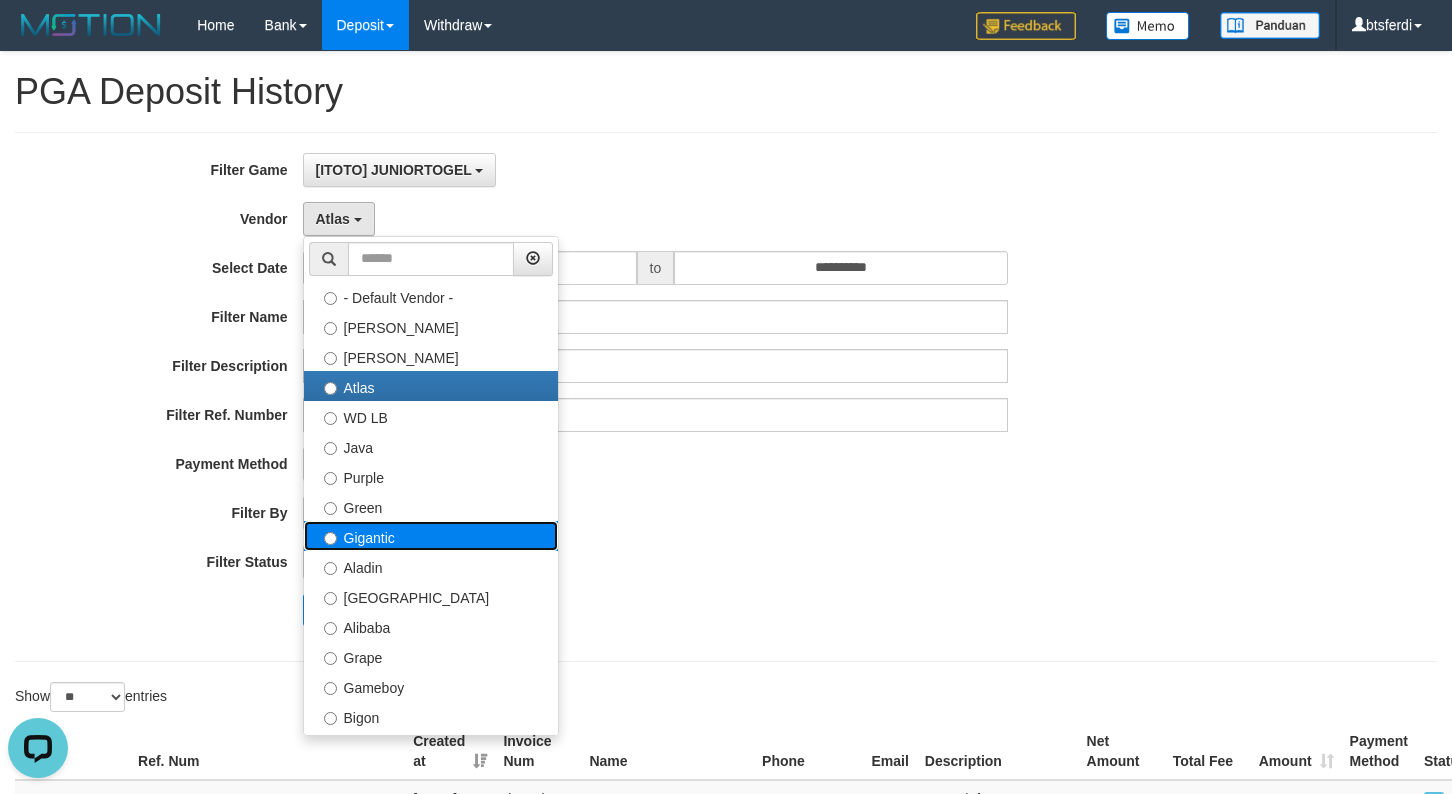 click on "Gigantic" at bounding box center (431, 536) 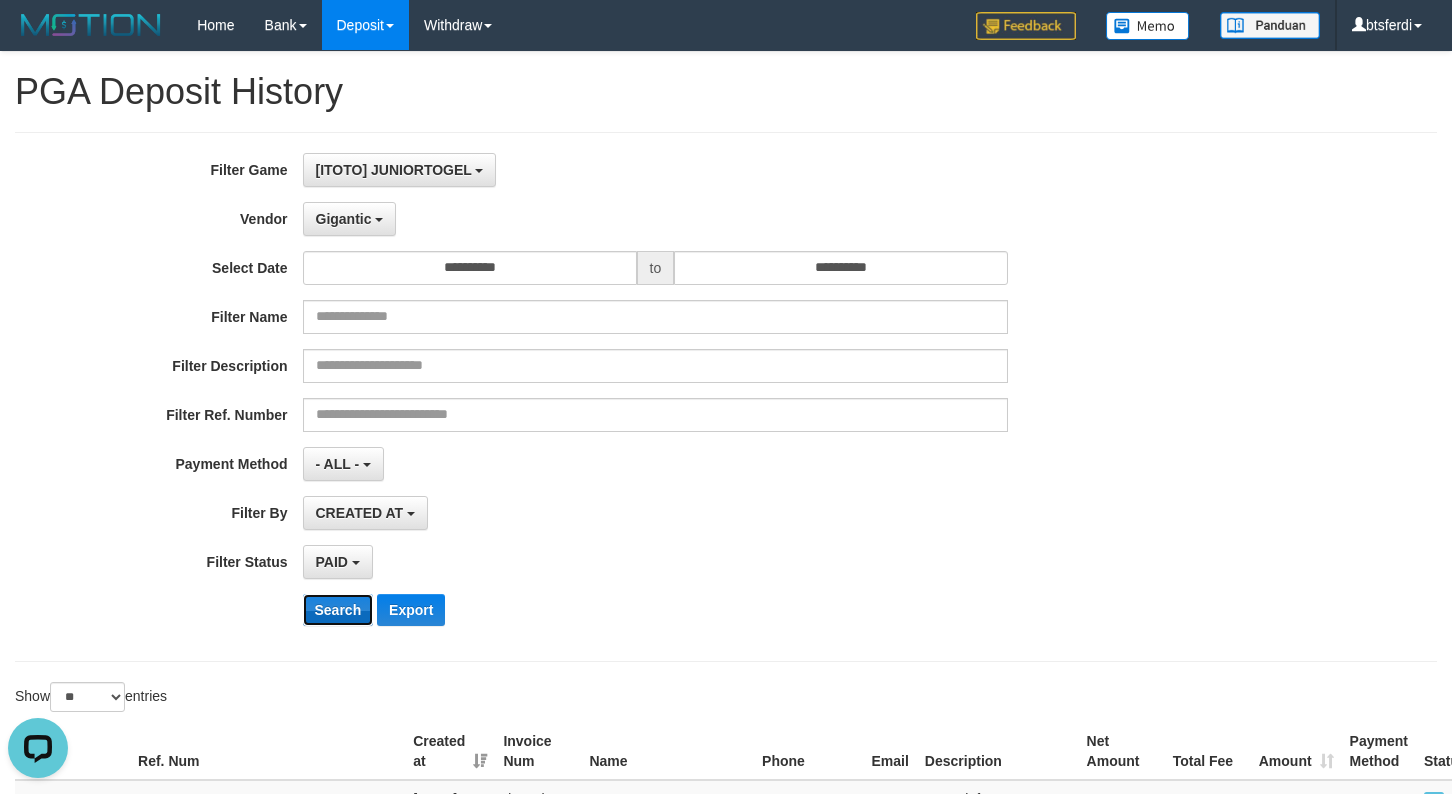 click on "Search" at bounding box center [338, 610] 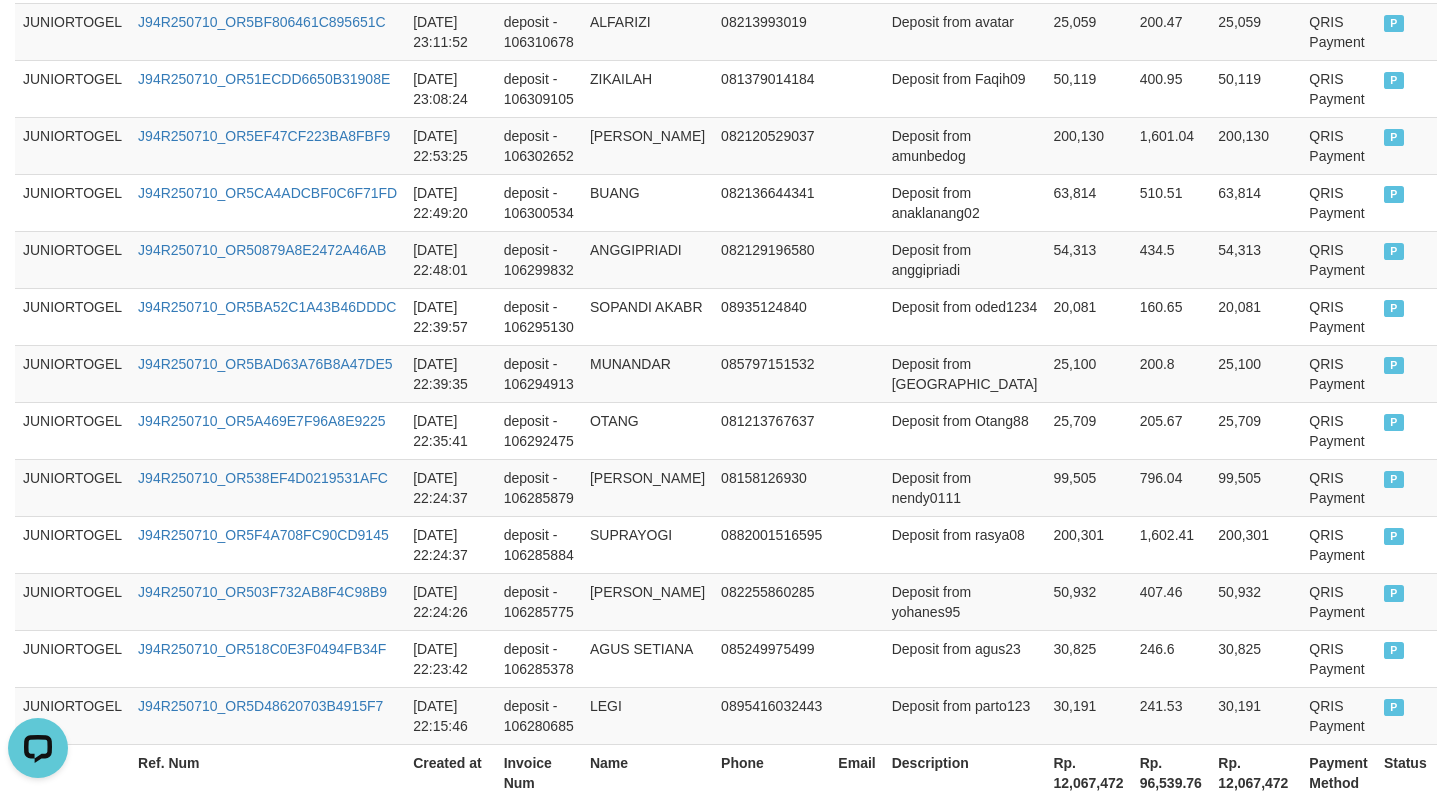 scroll, scrollTop: 1640, scrollLeft: 0, axis: vertical 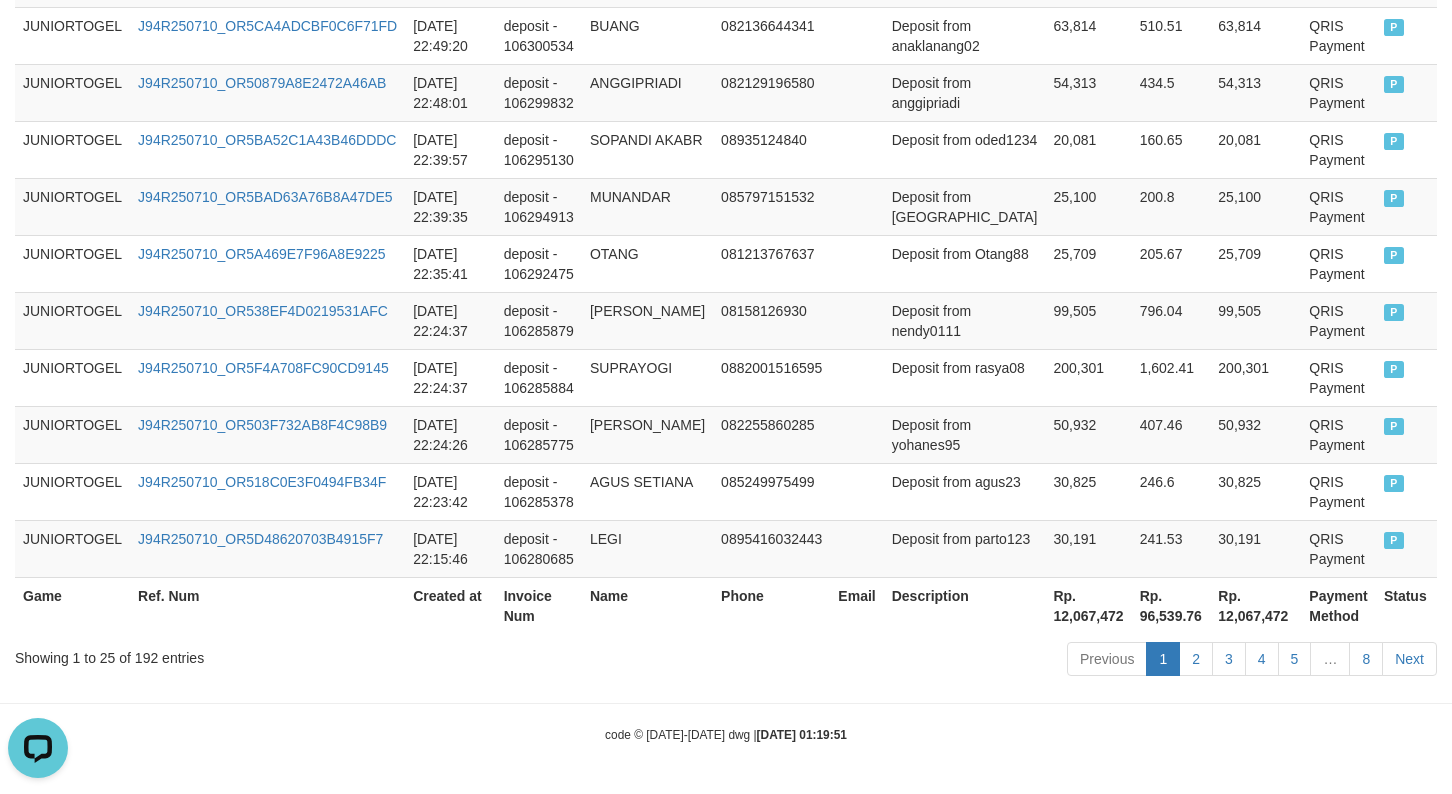 click on "Rp. 12,067,472" at bounding box center (1088, 605) 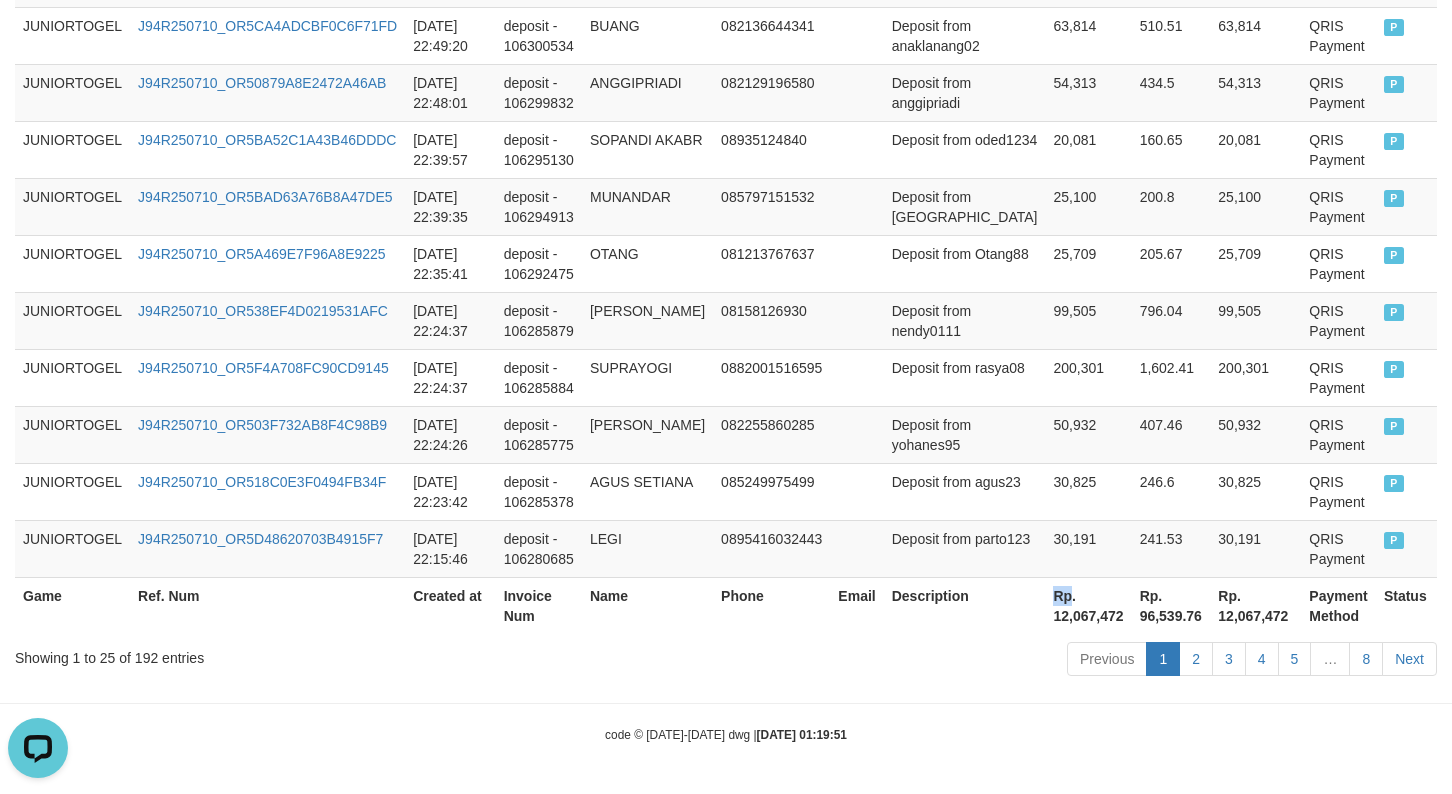 click on "Rp. 12,067,472" at bounding box center [1088, 605] 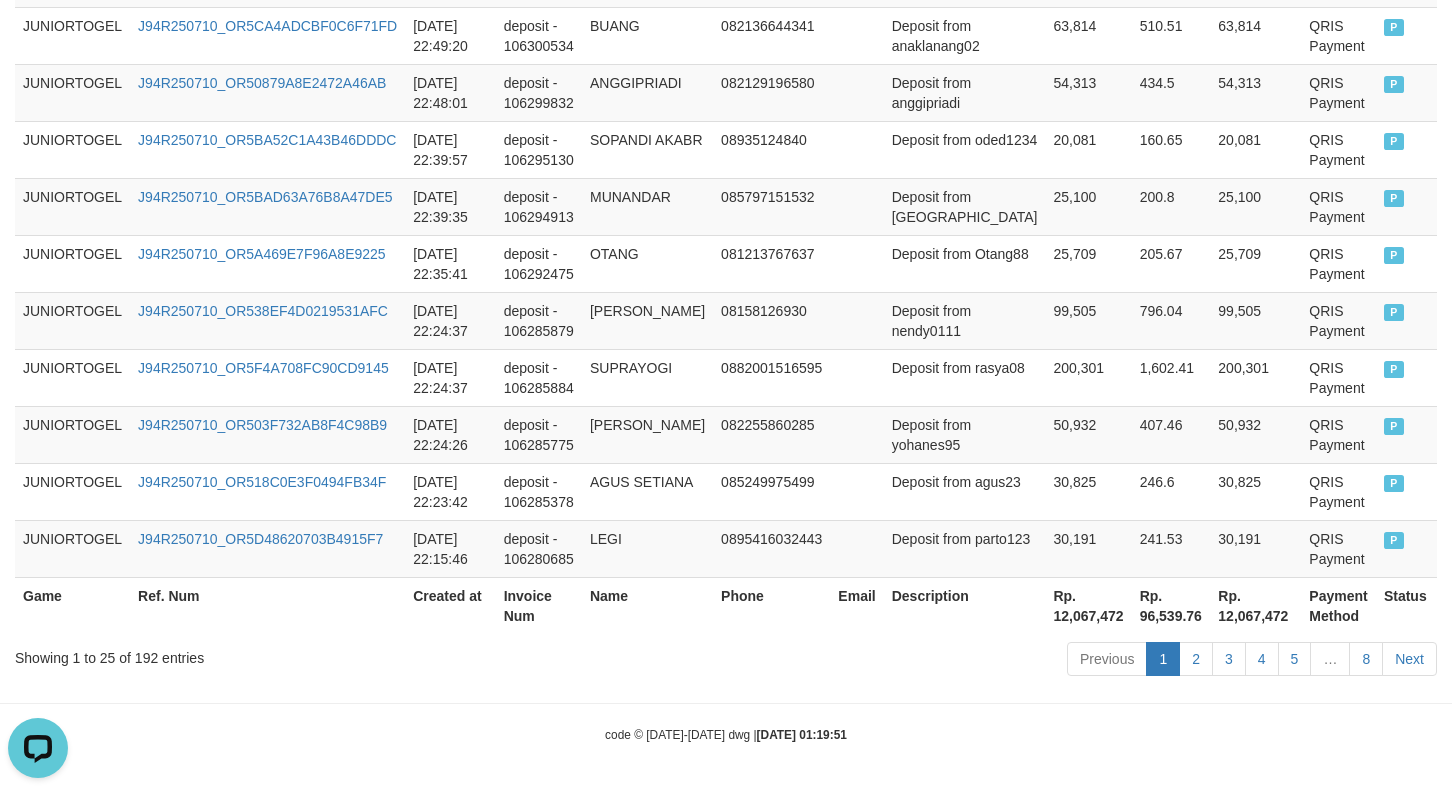 click on "Rp. 12,067,472" at bounding box center (1088, 605) 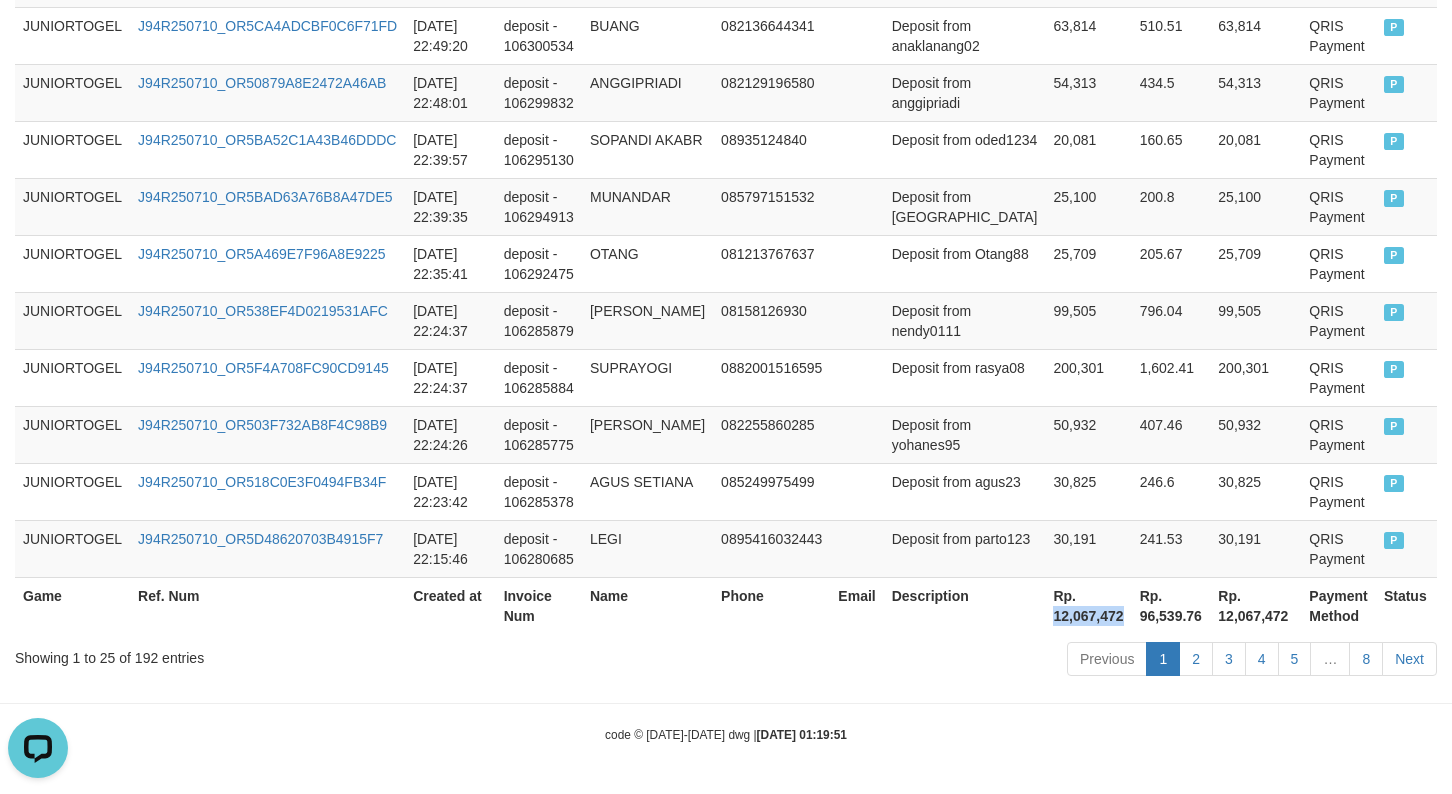 click on "Rp. 12,067,472" at bounding box center [1088, 605] 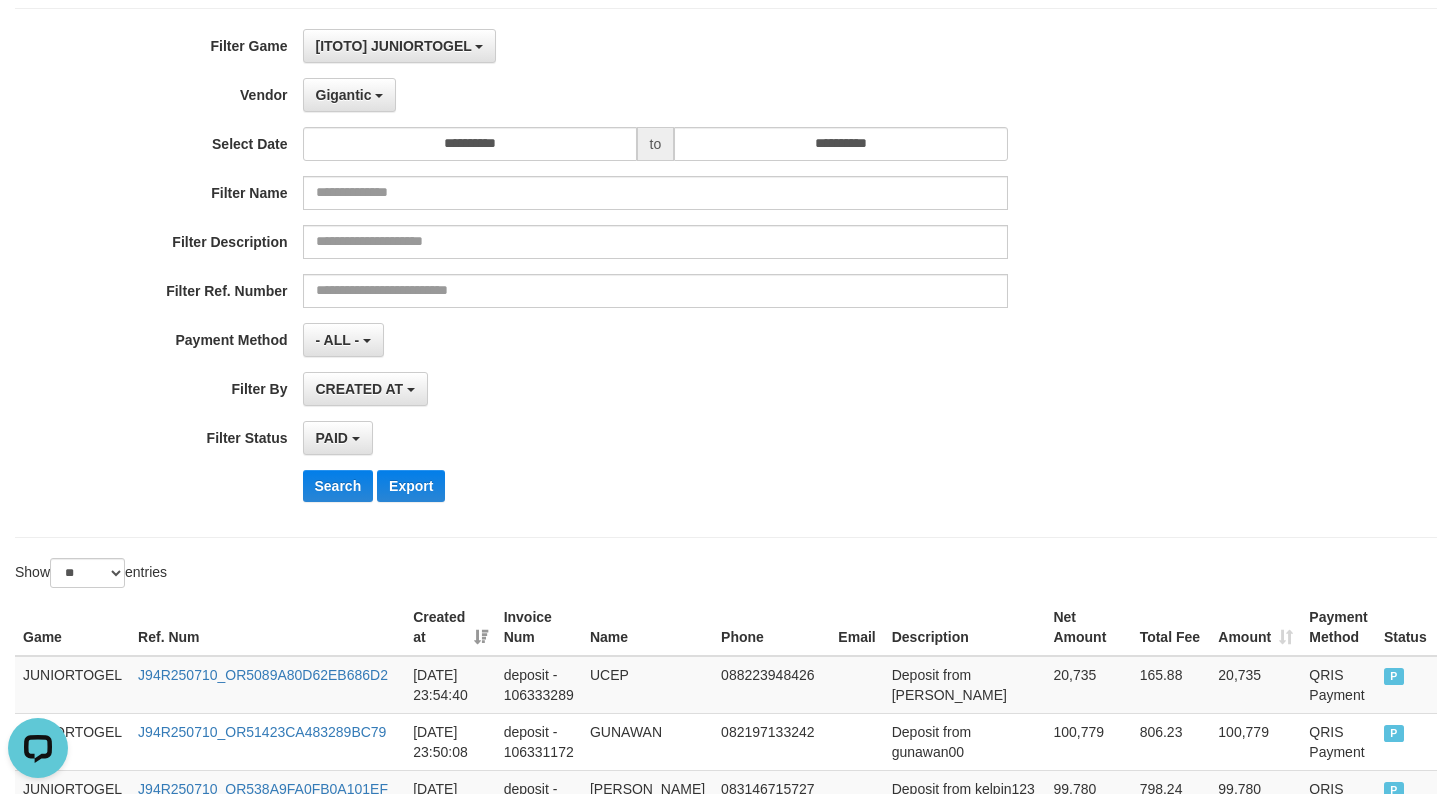 scroll, scrollTop: 0, scrollLeft: 0, axis: both 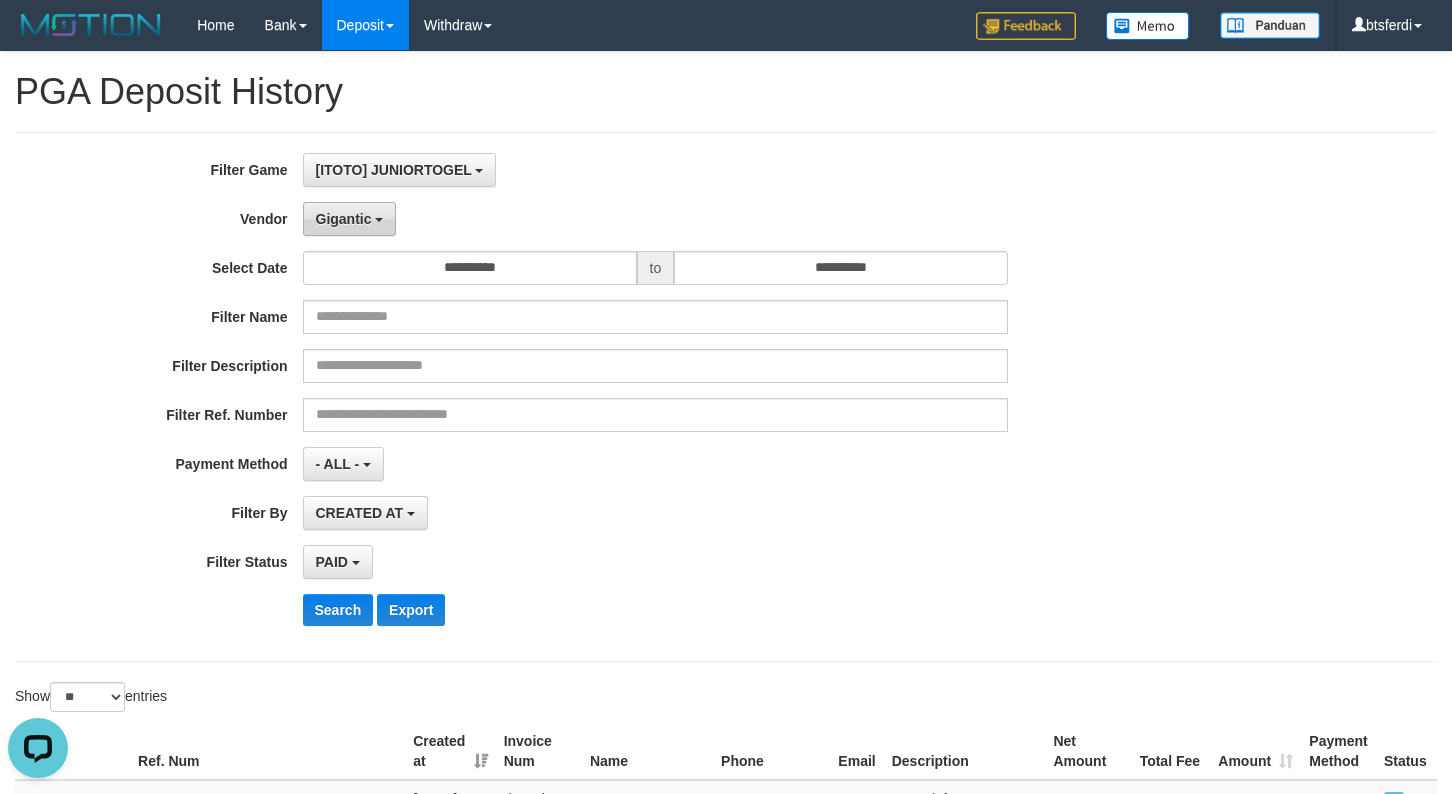 click on "Gigantic" at bounding box center (350, 219) 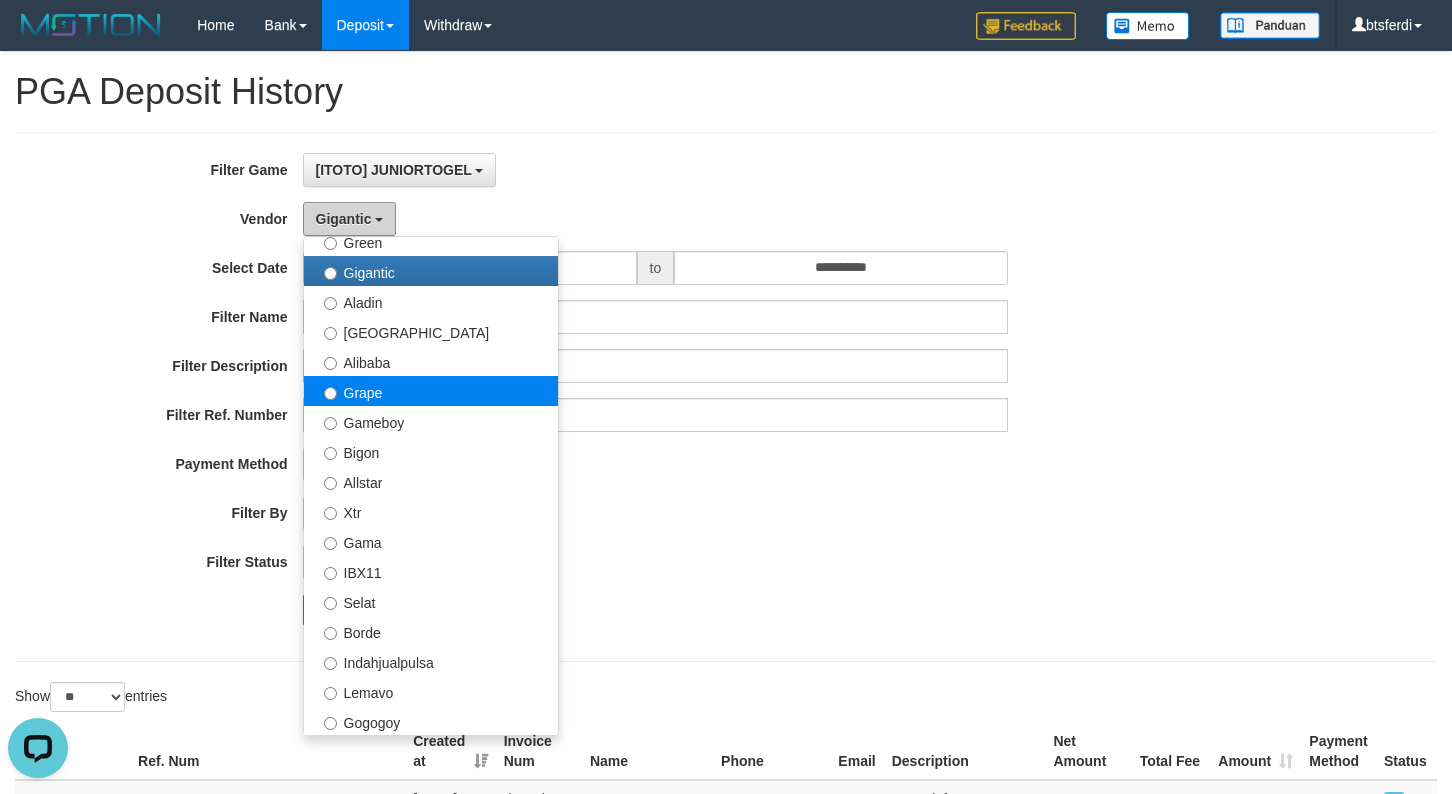 scroll, scrollTop: 266, scrollLeft: 0, axis: vertical 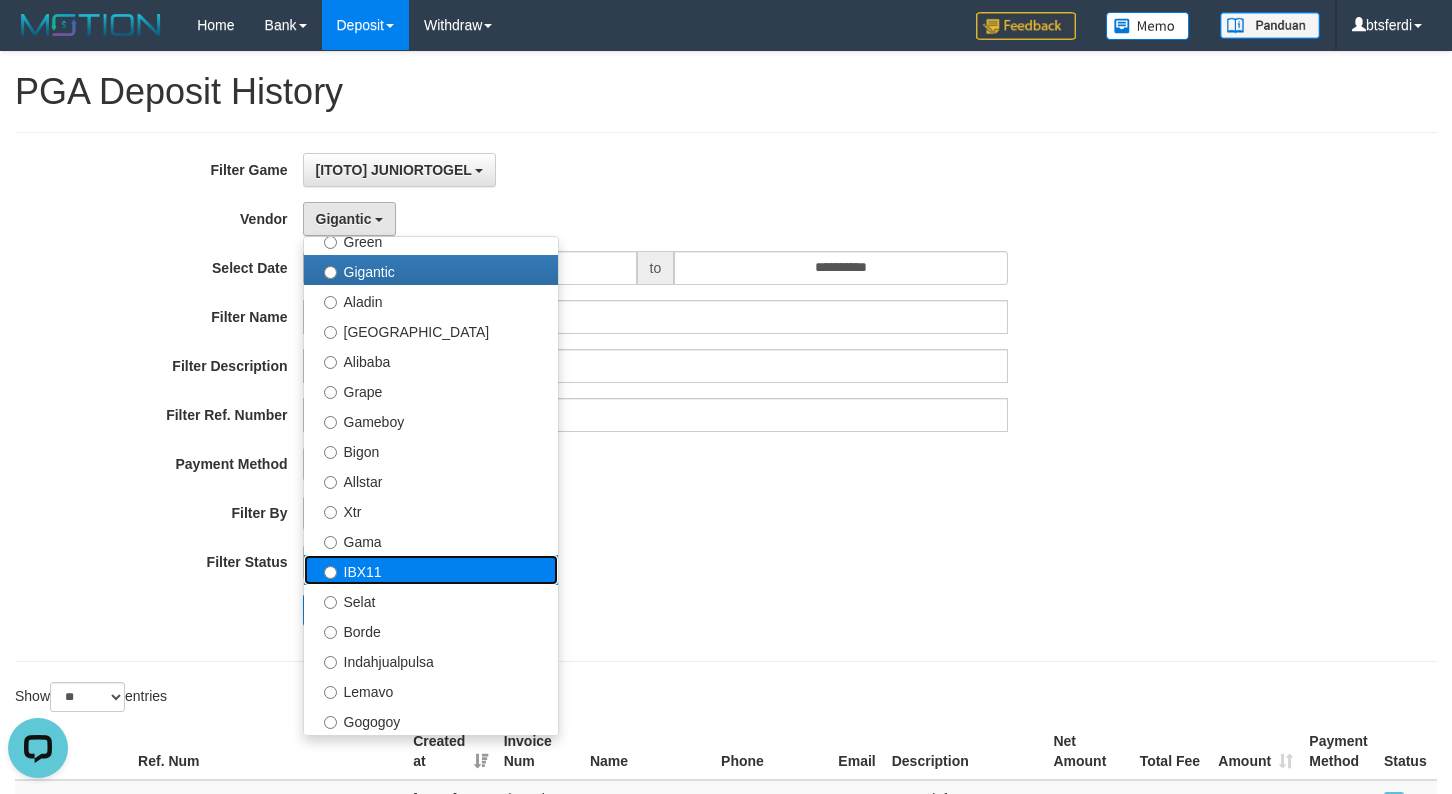 click on "IBX11" at bounding box center [431, 570] 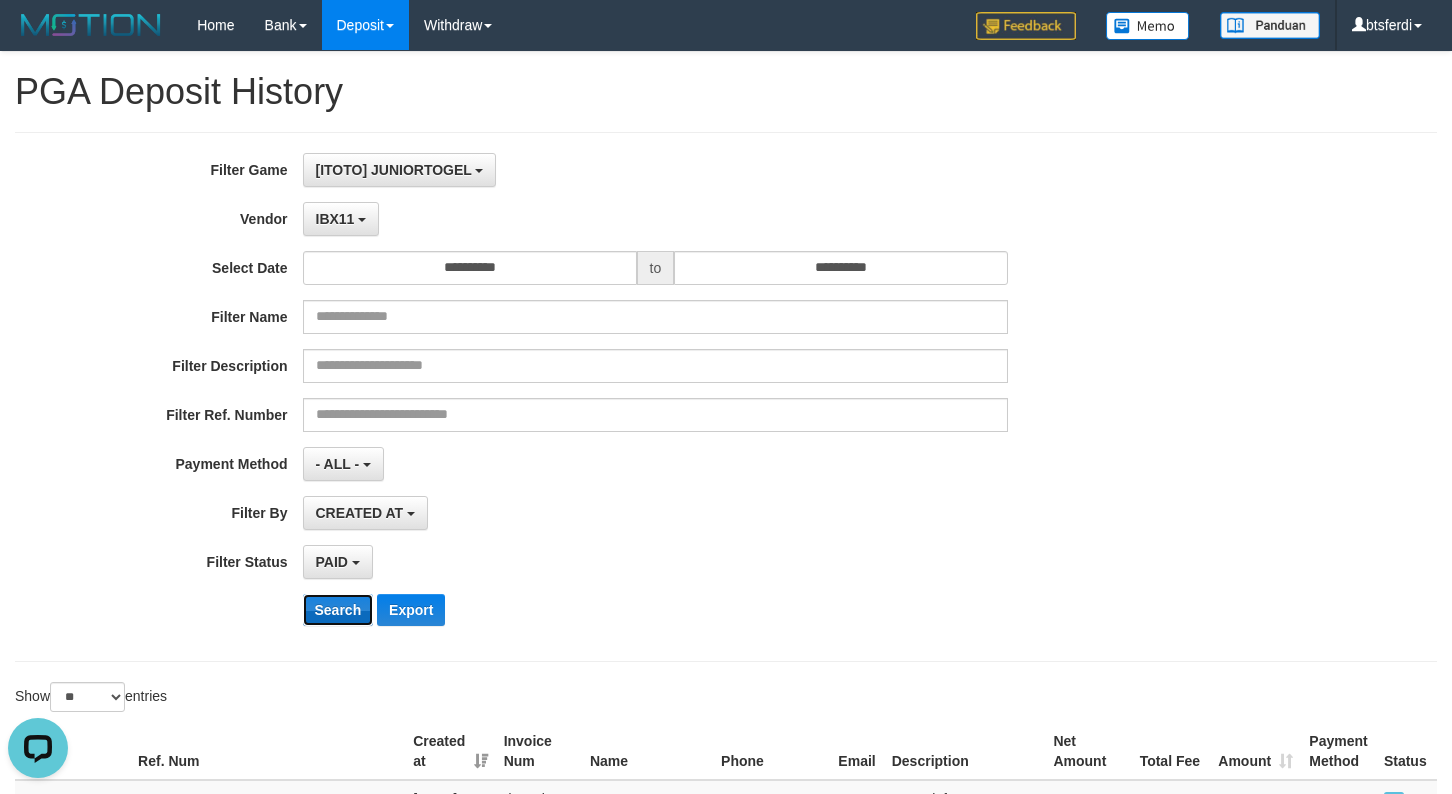 click on "Search" at bounding box center (338, 610) 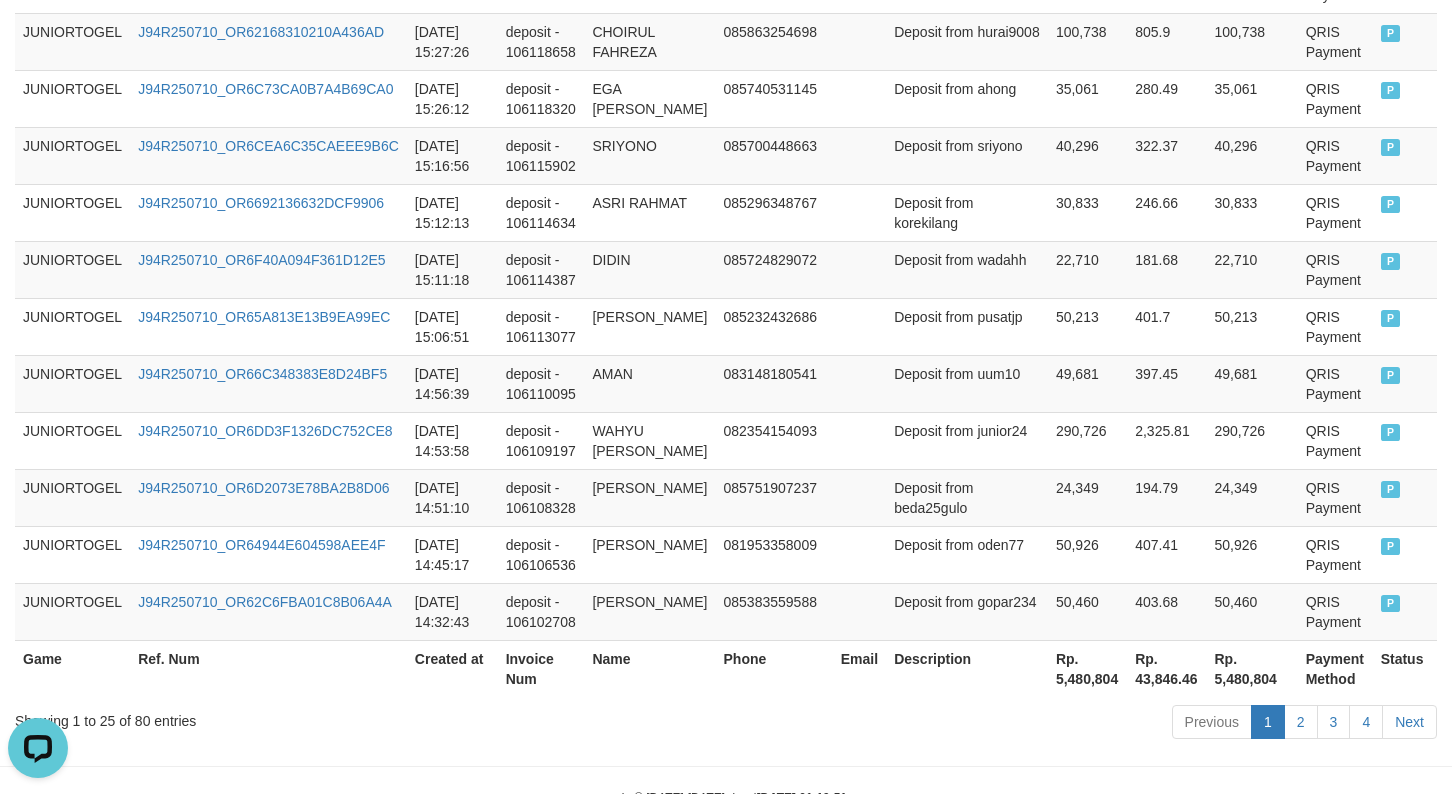 scroll, scrollTop: 1700, scrollLeft: 0, axis: vertical 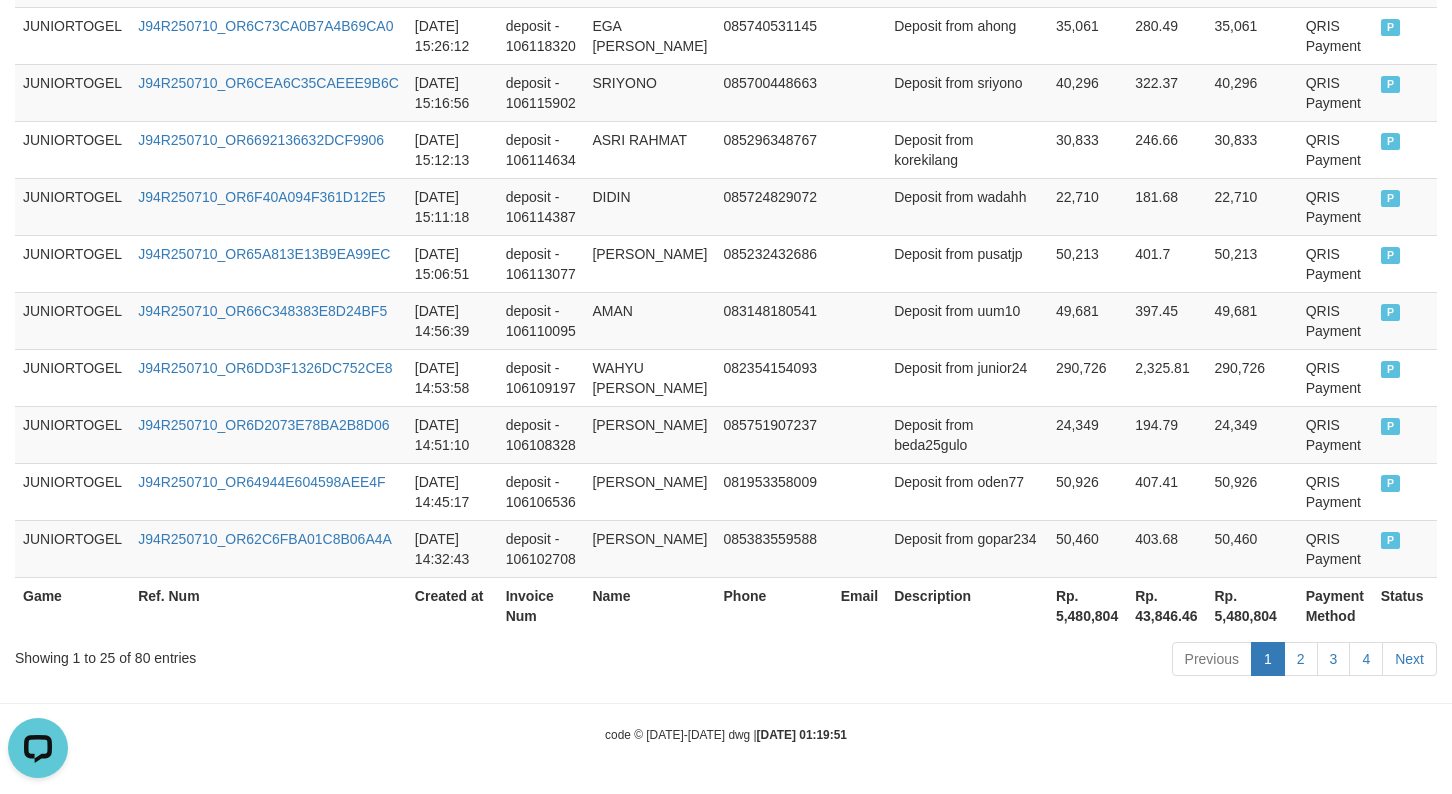 click on "Rp. 5,480,804" at bounding box center (1087, 605) 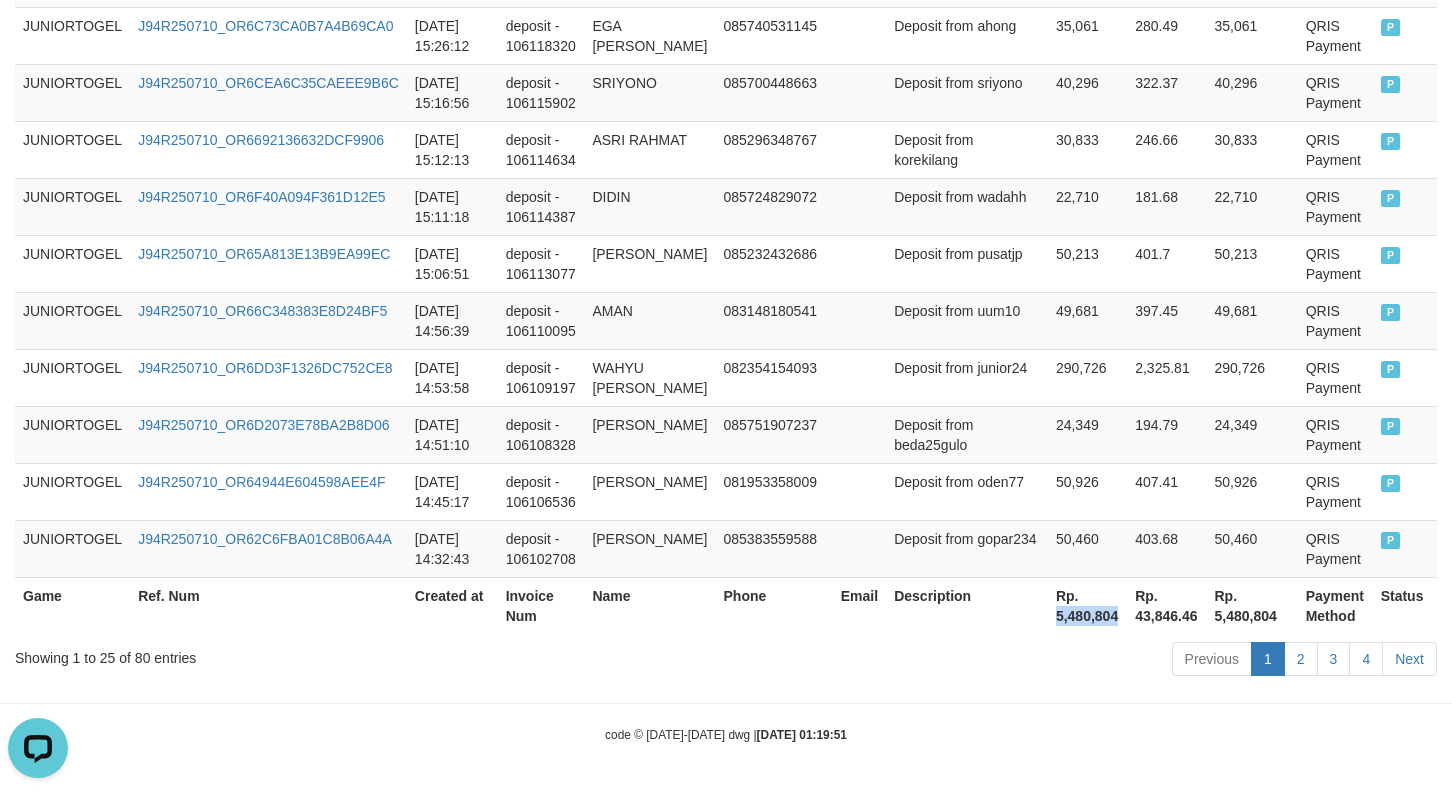 copy on "5,480,804" 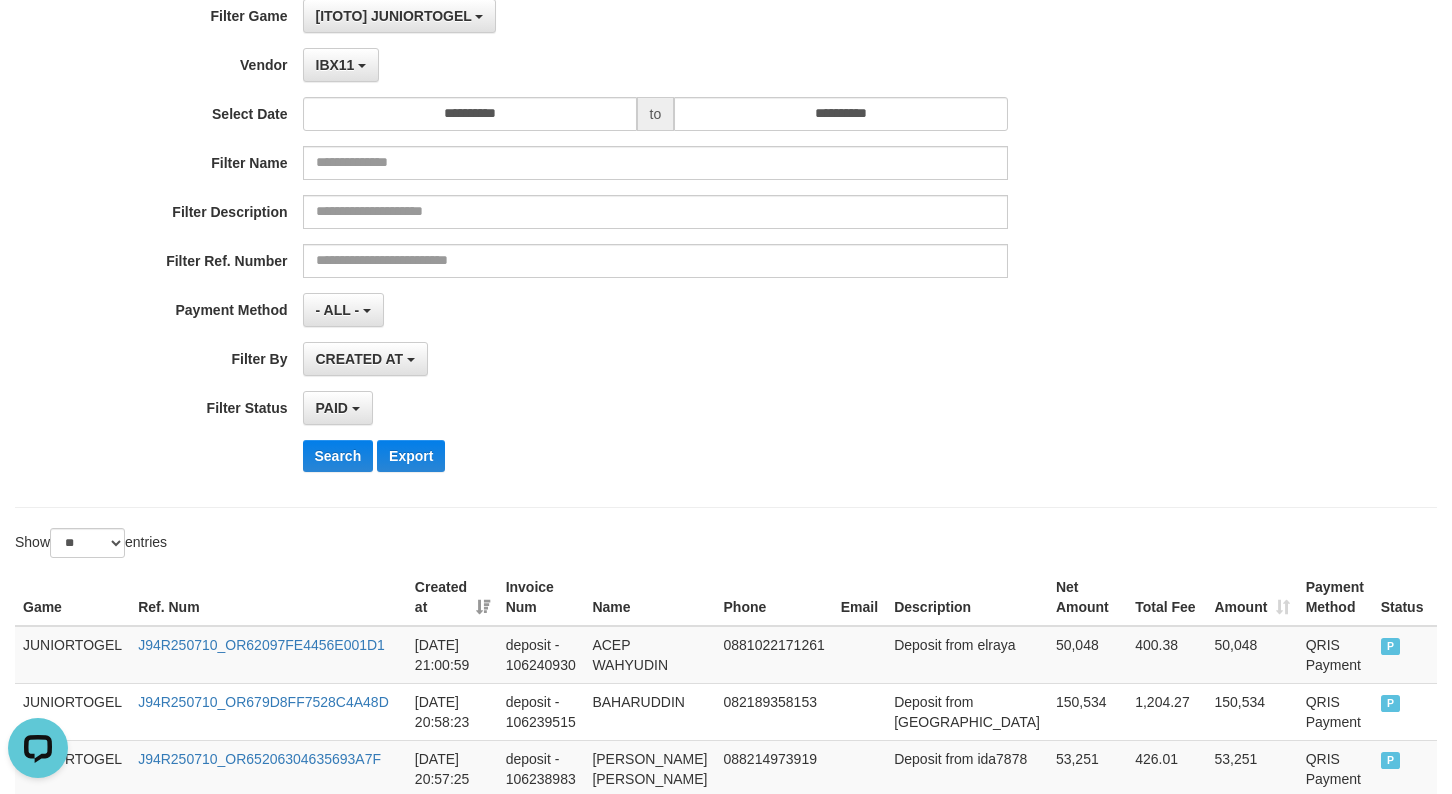 scroll, scrollTop: 0, scrollLeft: 0, axis: both 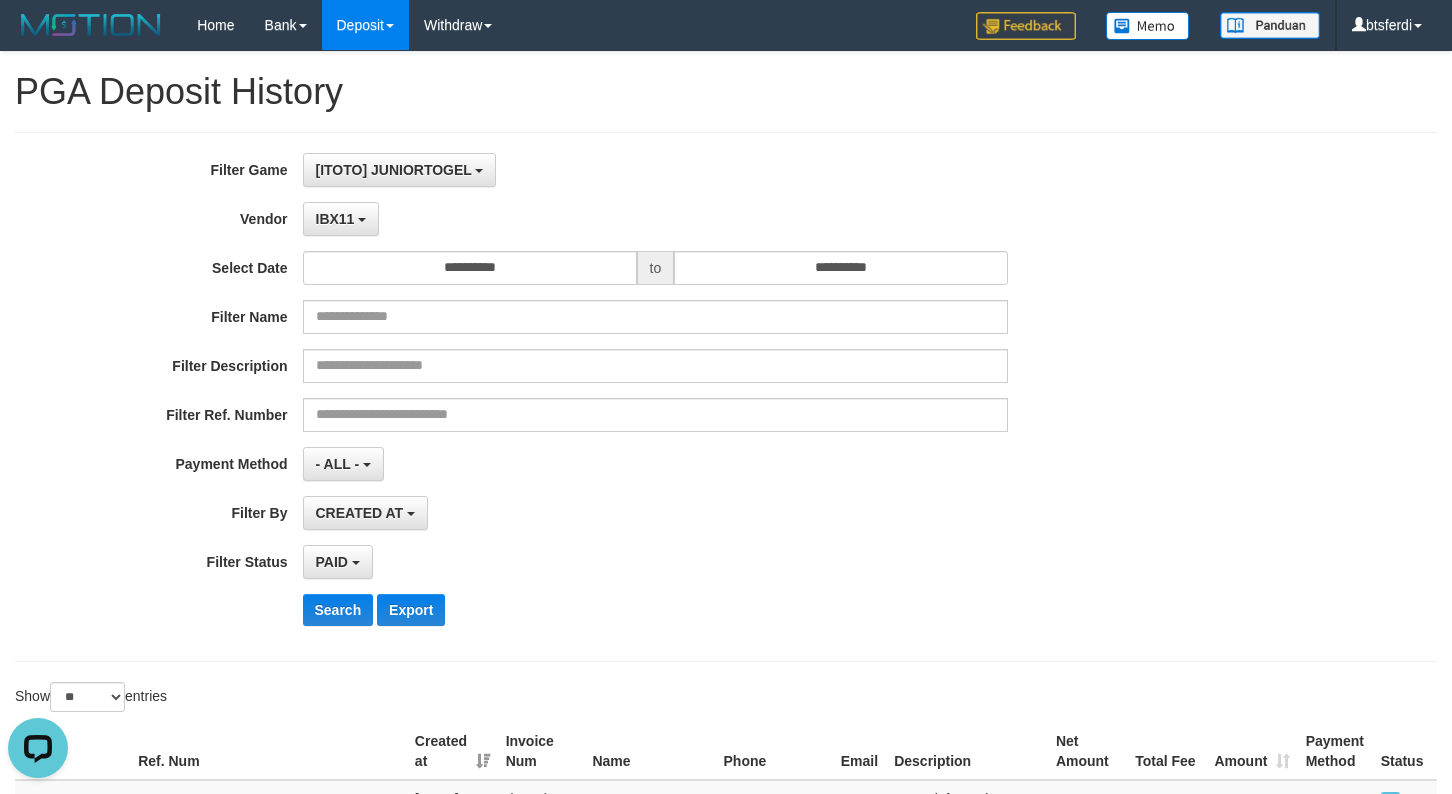 drag, startPoint x: 666, startPoint y: 528, endPoint x: 566, endPoint y: 440, distance: 133.2066 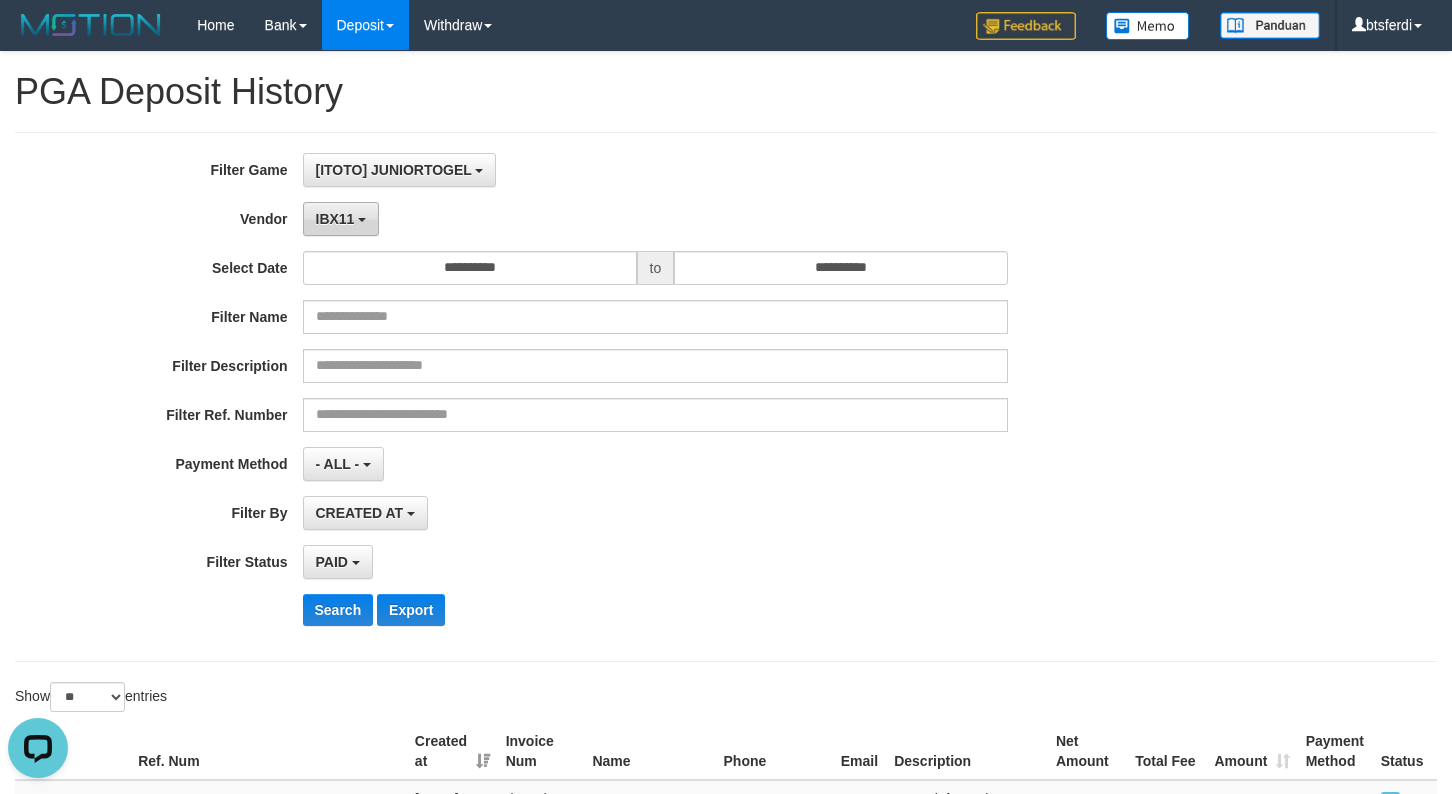 click on "IBX11" at bounding box center (335, 219) 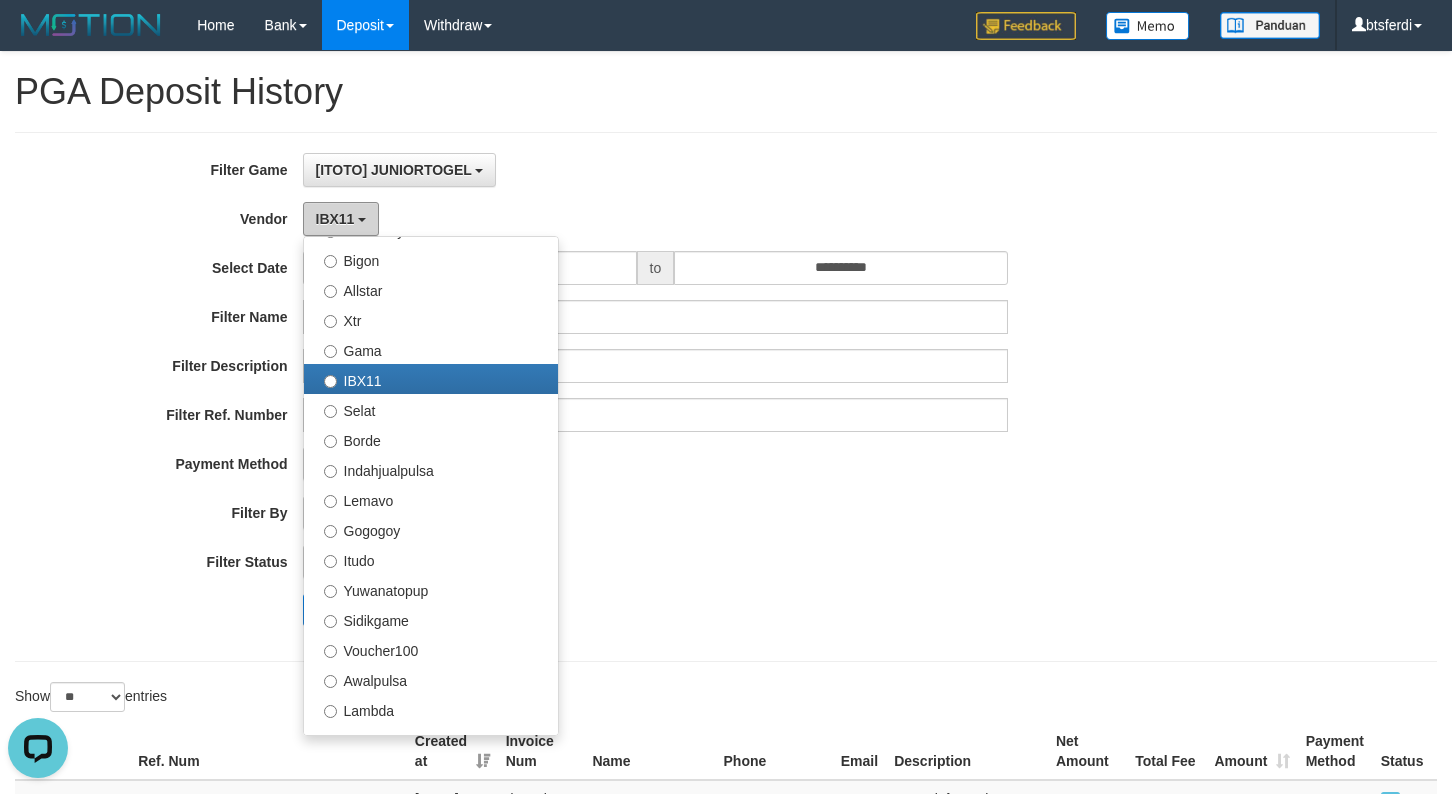 scroll, scrollTop: 688, scrollLeft: 0, axis: vertical 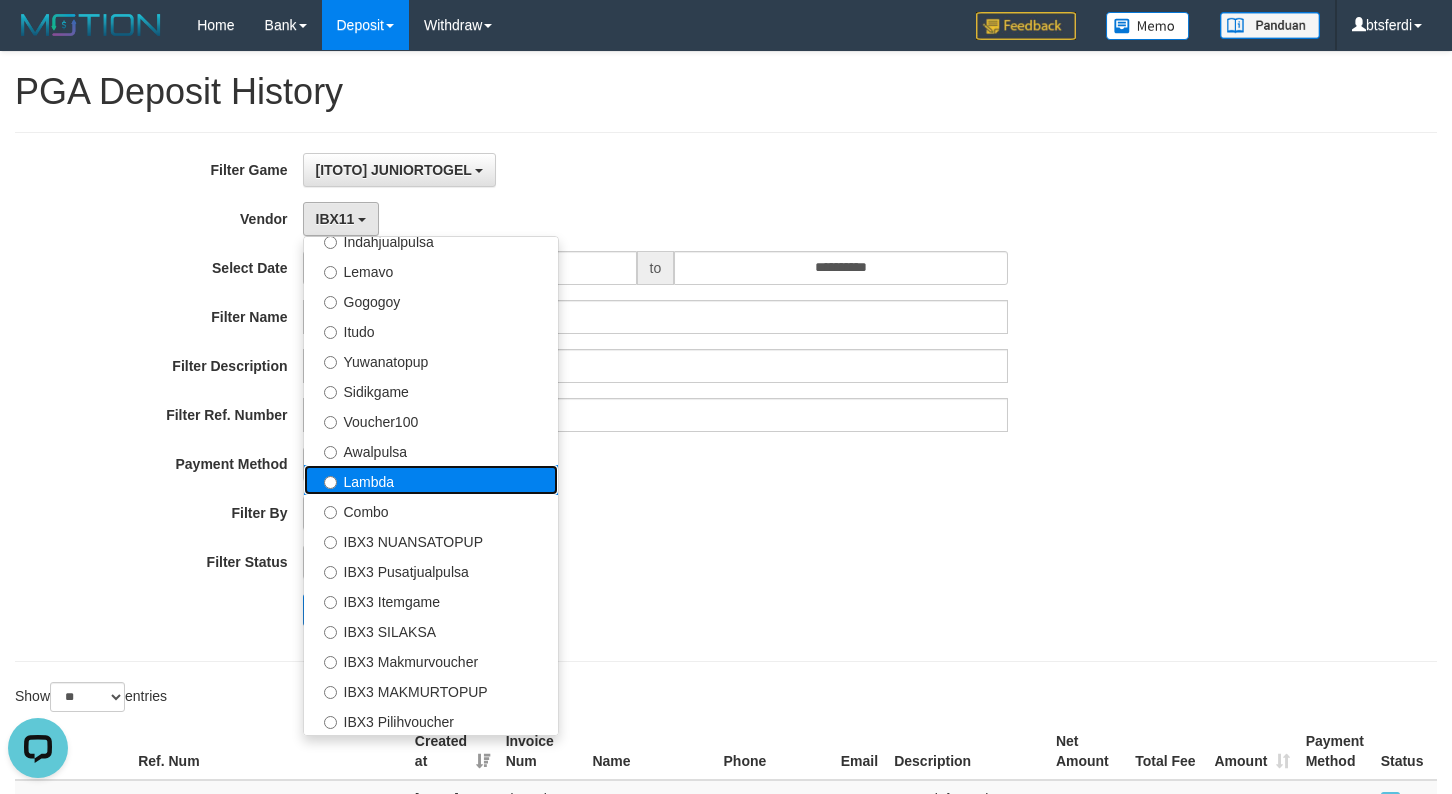 click on "Lambda" at bounding box center [431, 480] 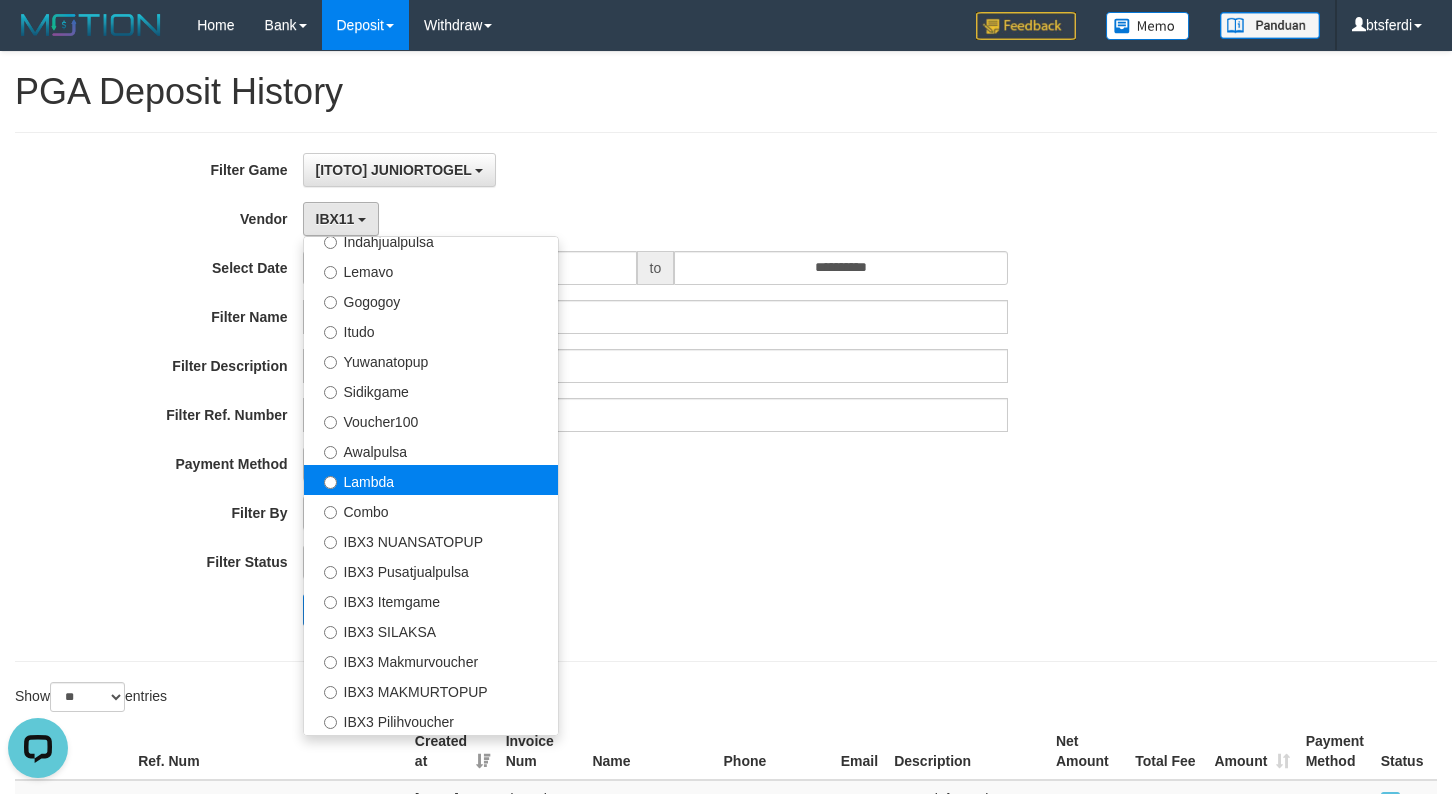 select on "**********" 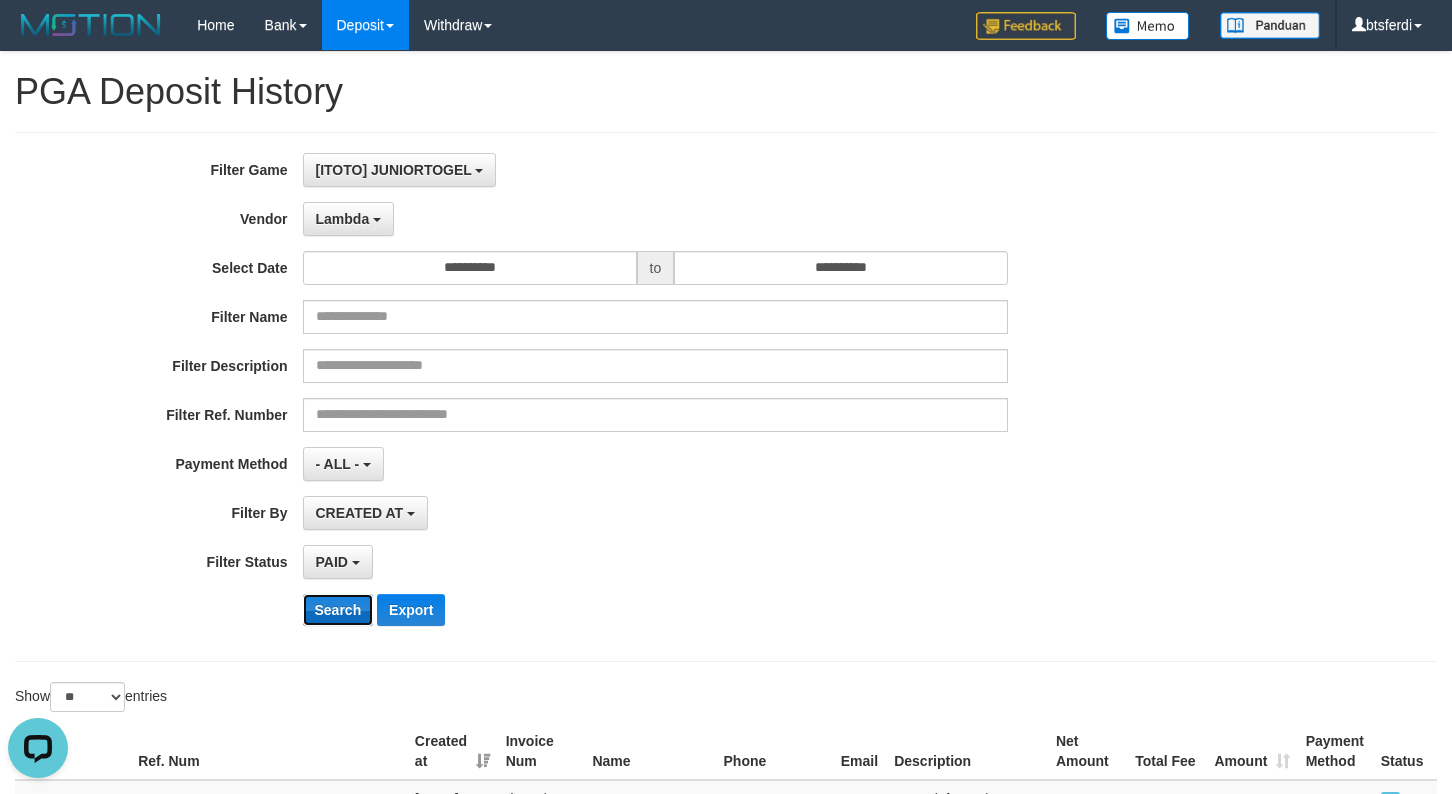click on "Search" at bounding box center (338, 610) 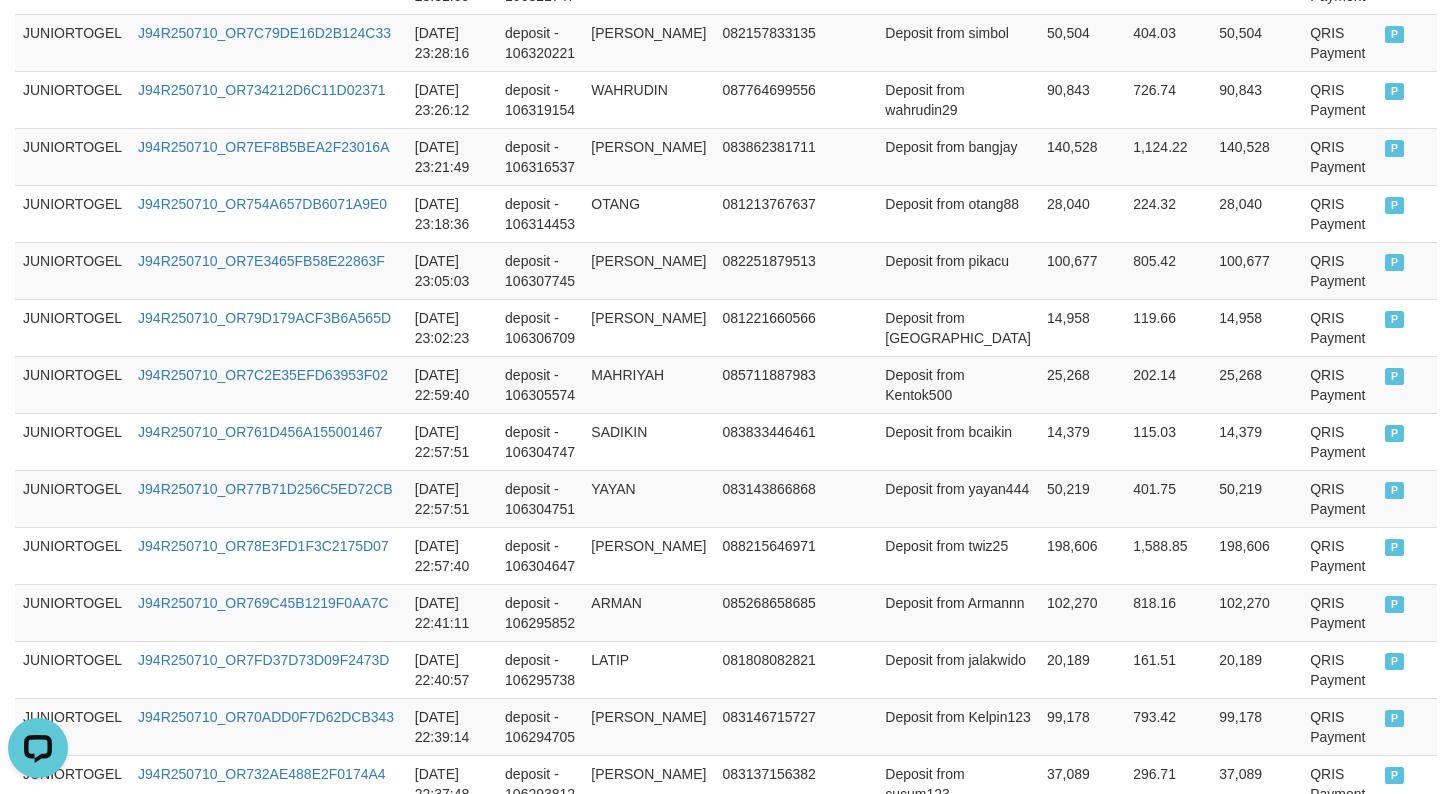 scroll, scrollTop: 1640, scrollLeft: 0, axis: vertical 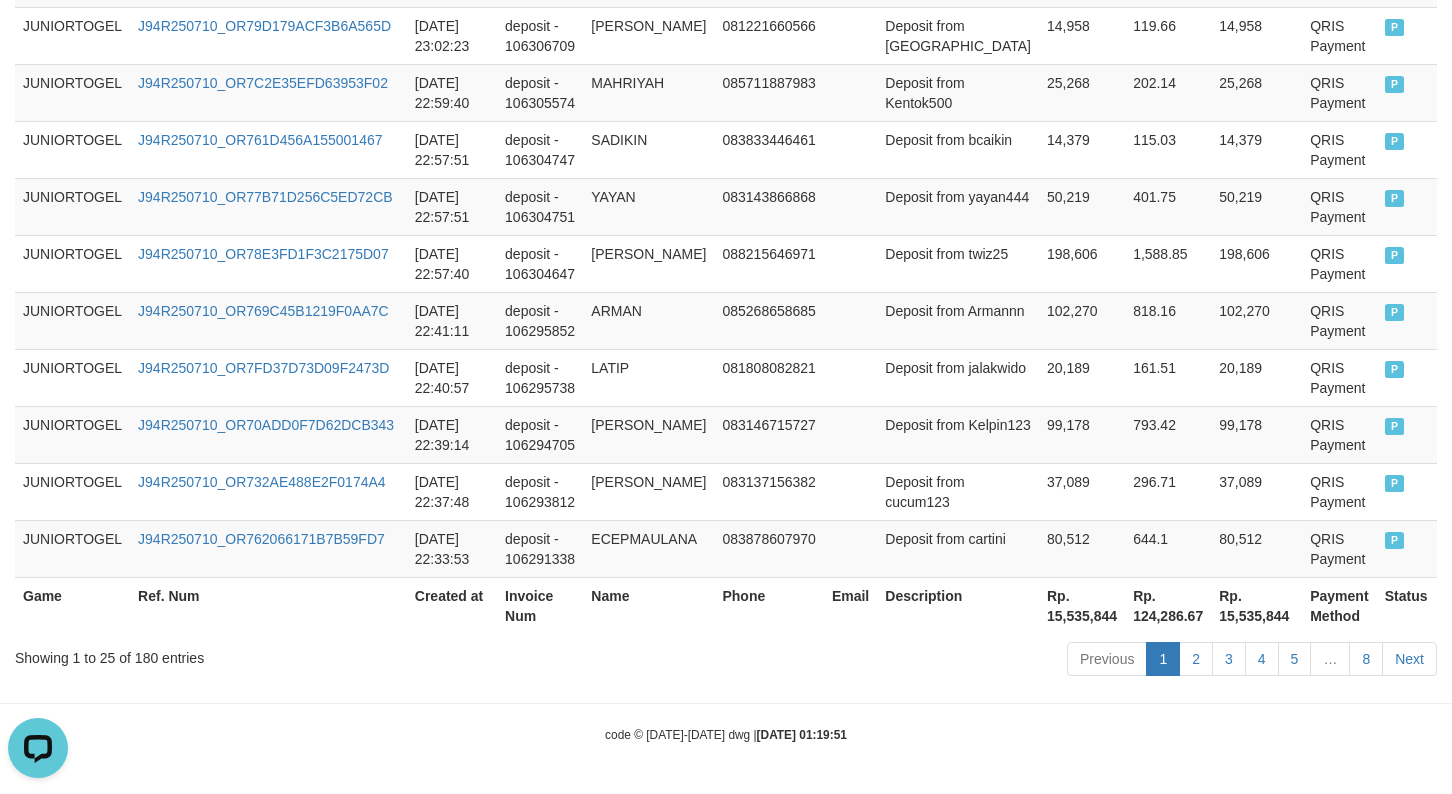 click on "Rp. 15,535,844" at bounding box center (1082, 605) 